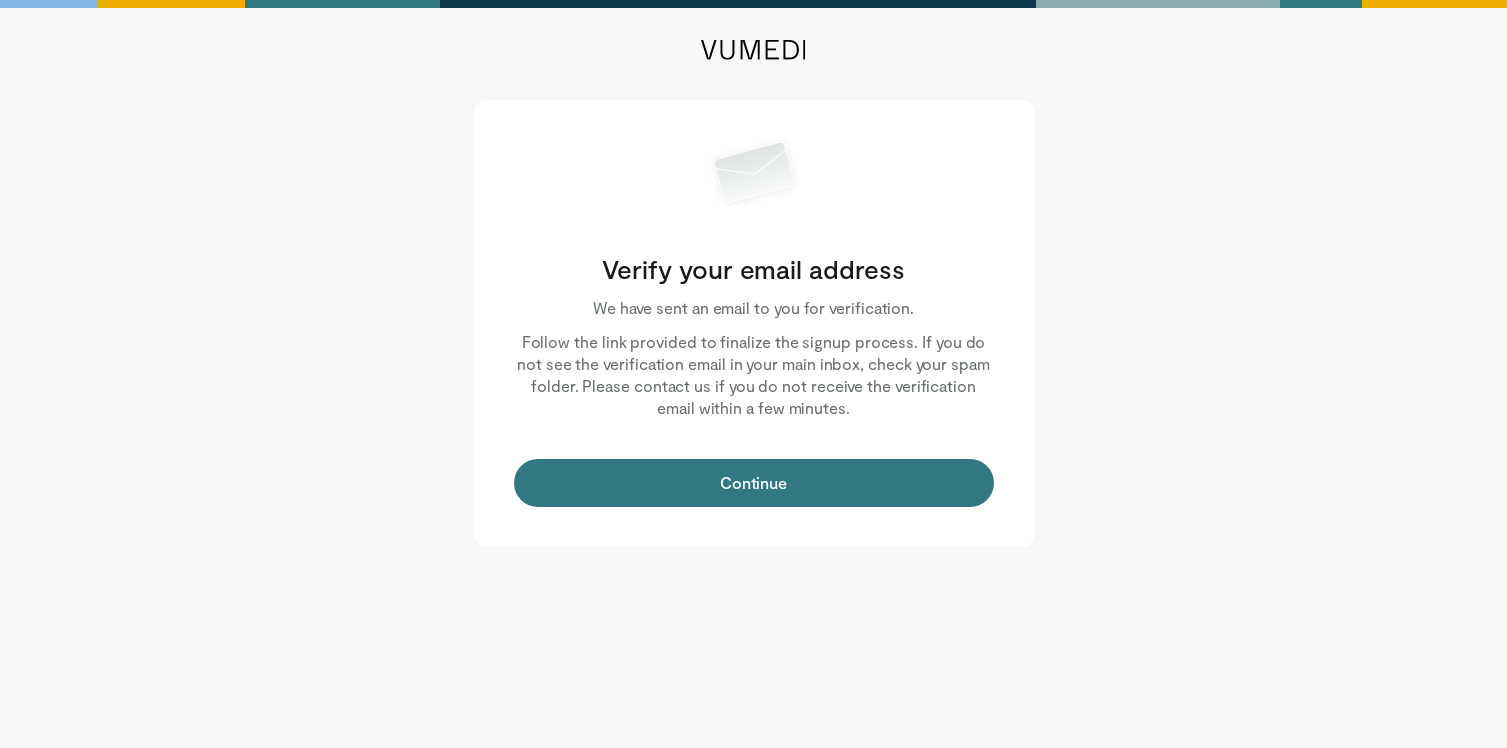 scroll, scrollTop: 0, scrollLeft: 0, axis: both 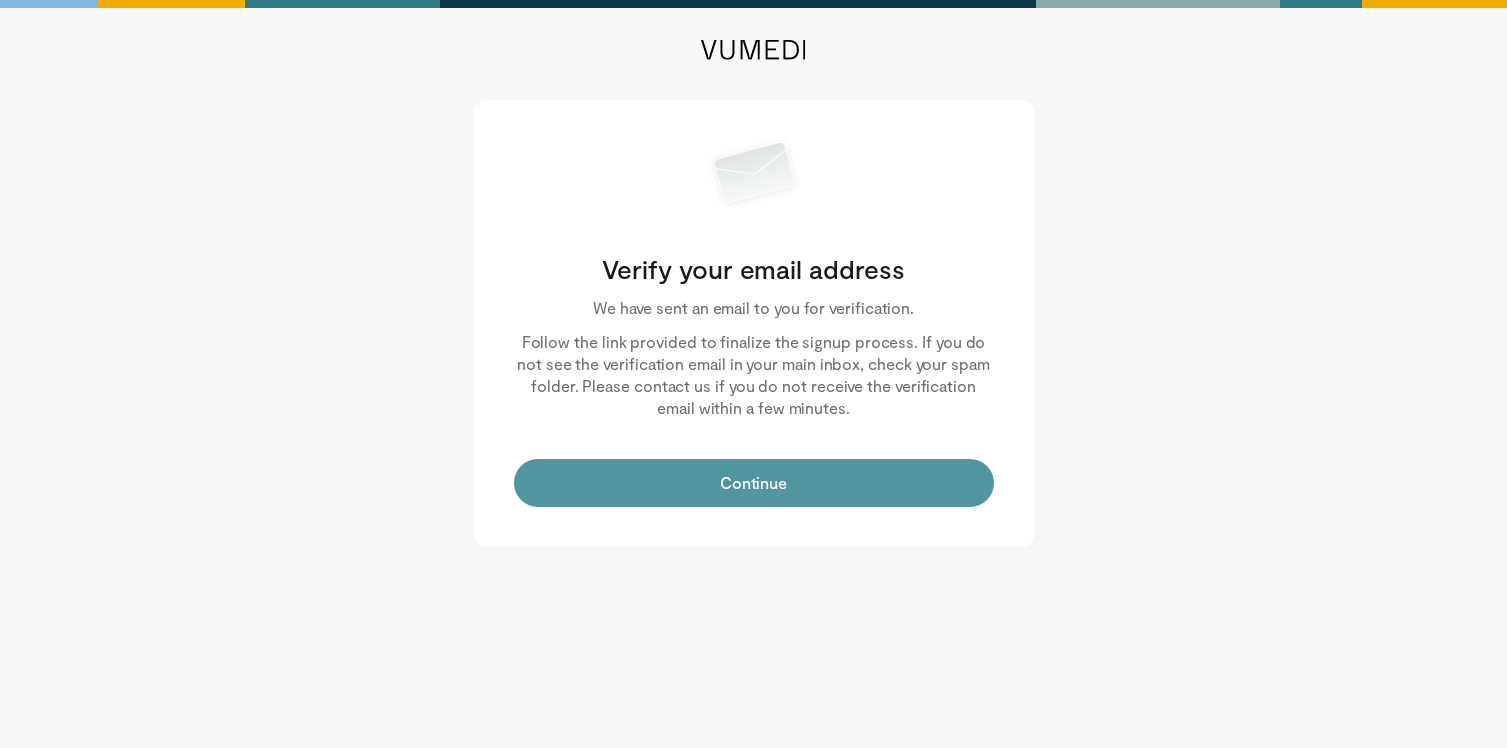 click on "Continue" at bounding box center [754, 483] 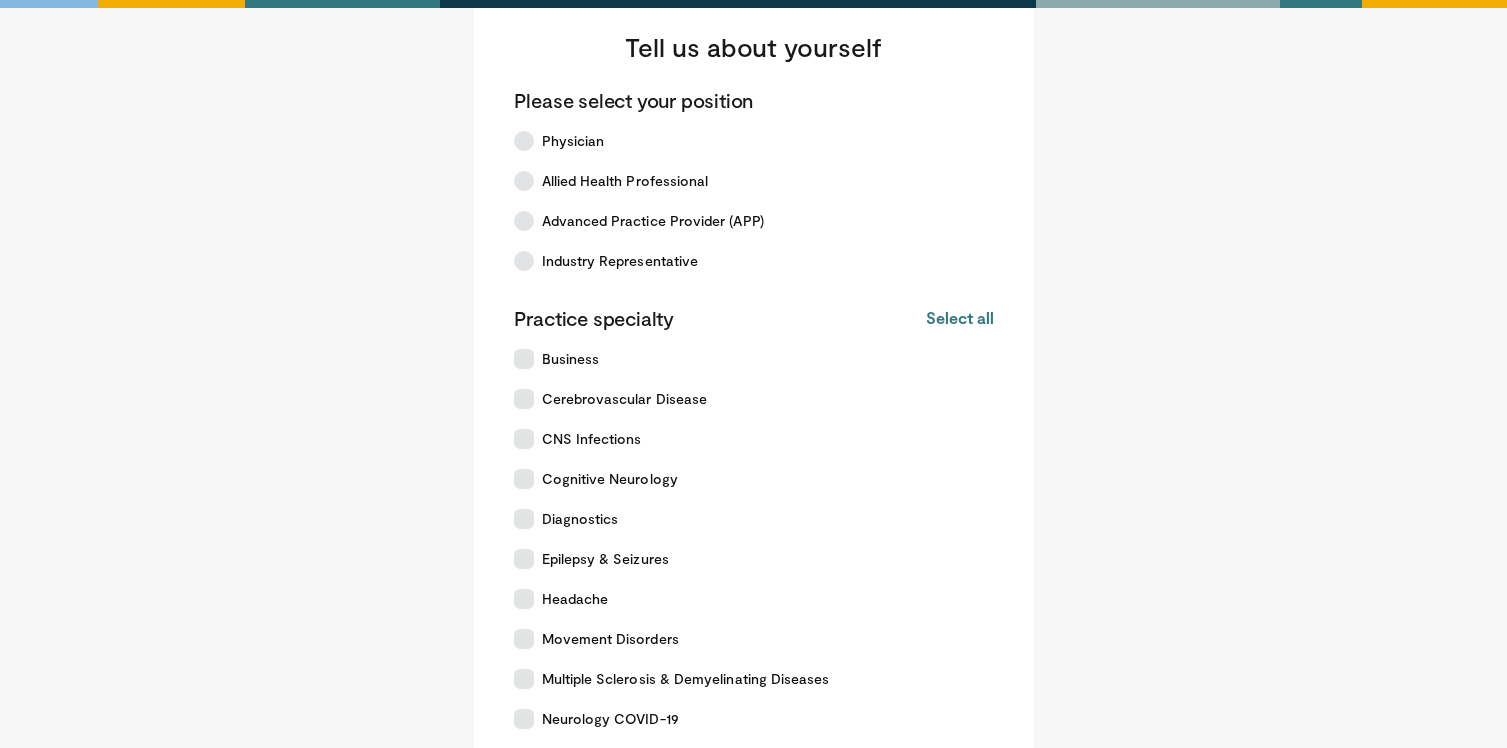 scroll, scrollTop: 0, scrollLeft: 0, axis: both 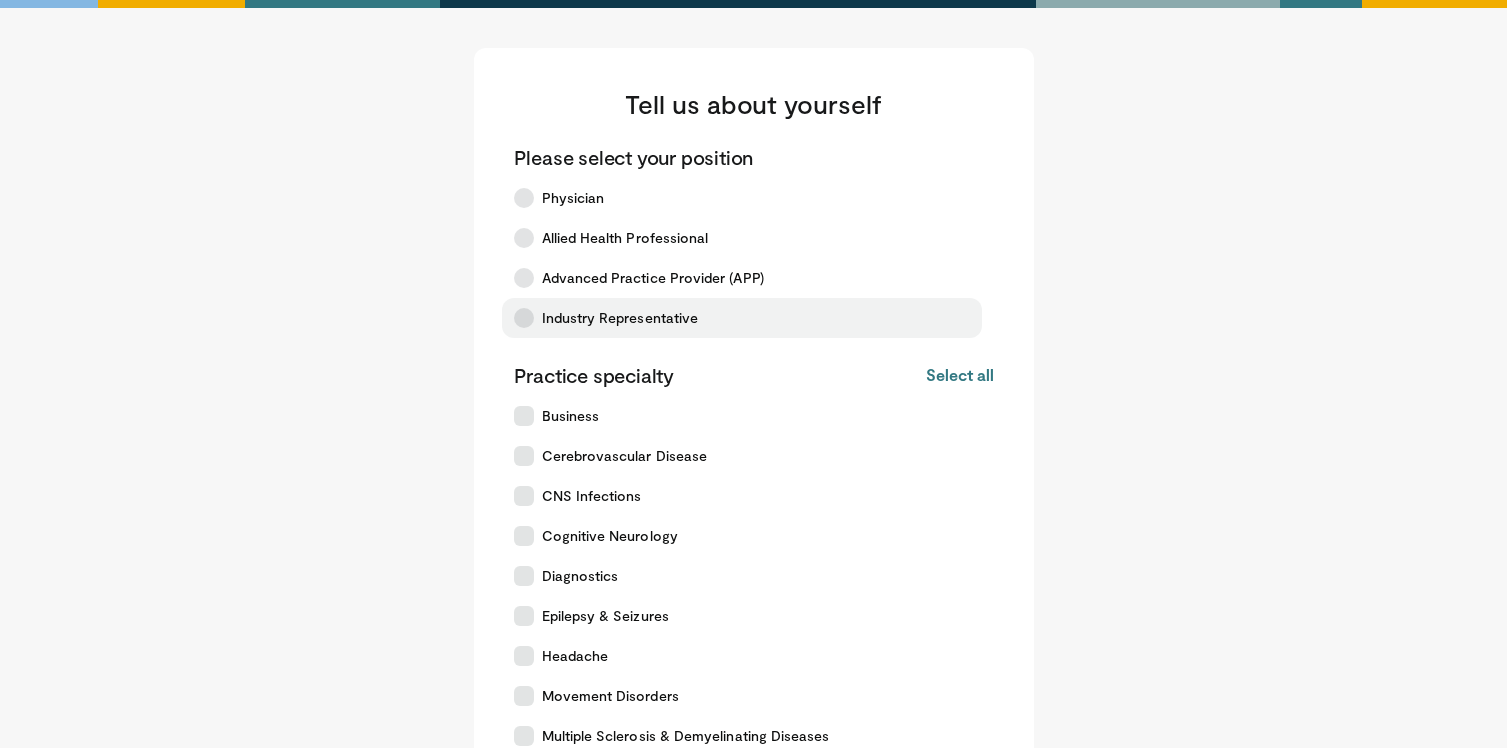 click on "Industry Representative" at bounding box center [620, 318] 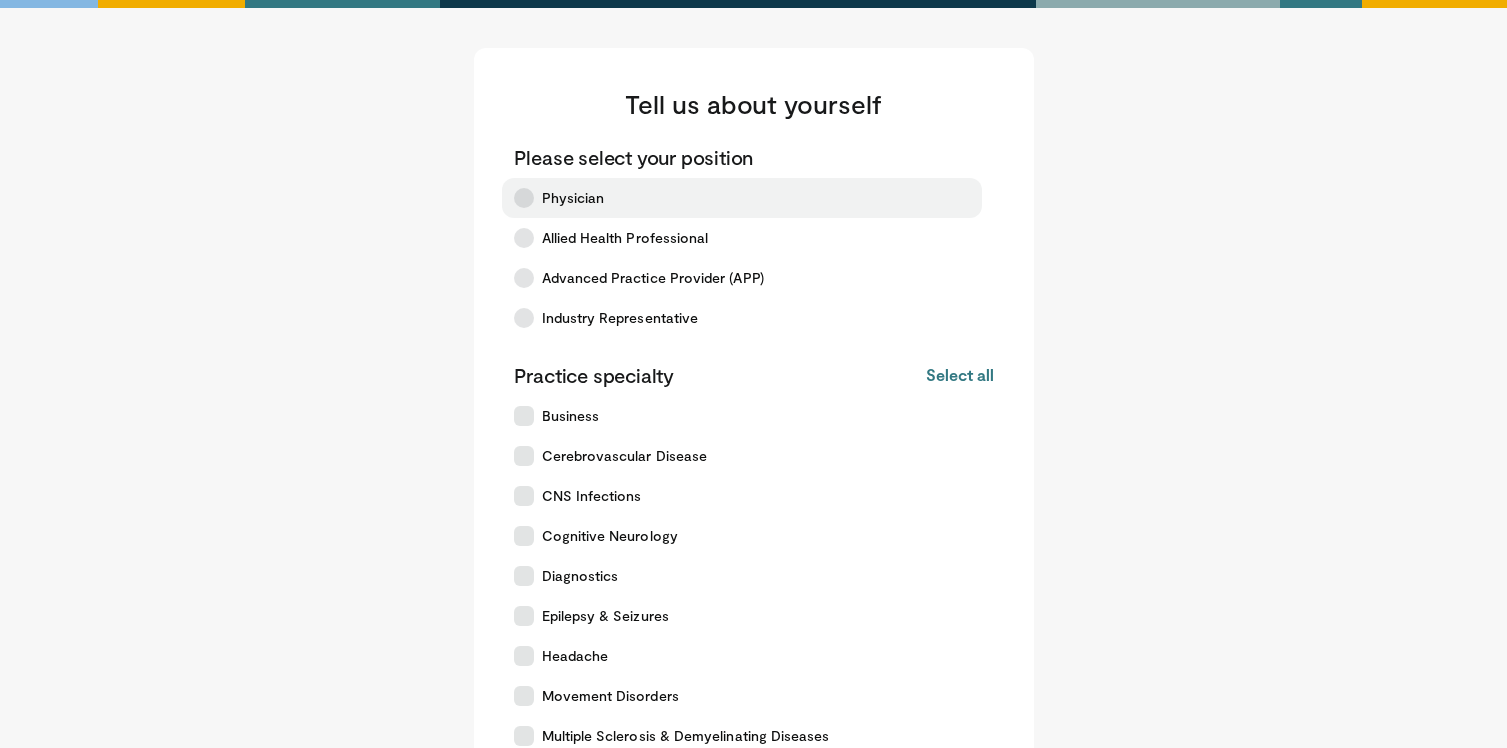click on "Physician" at bounding box center [742, 198] 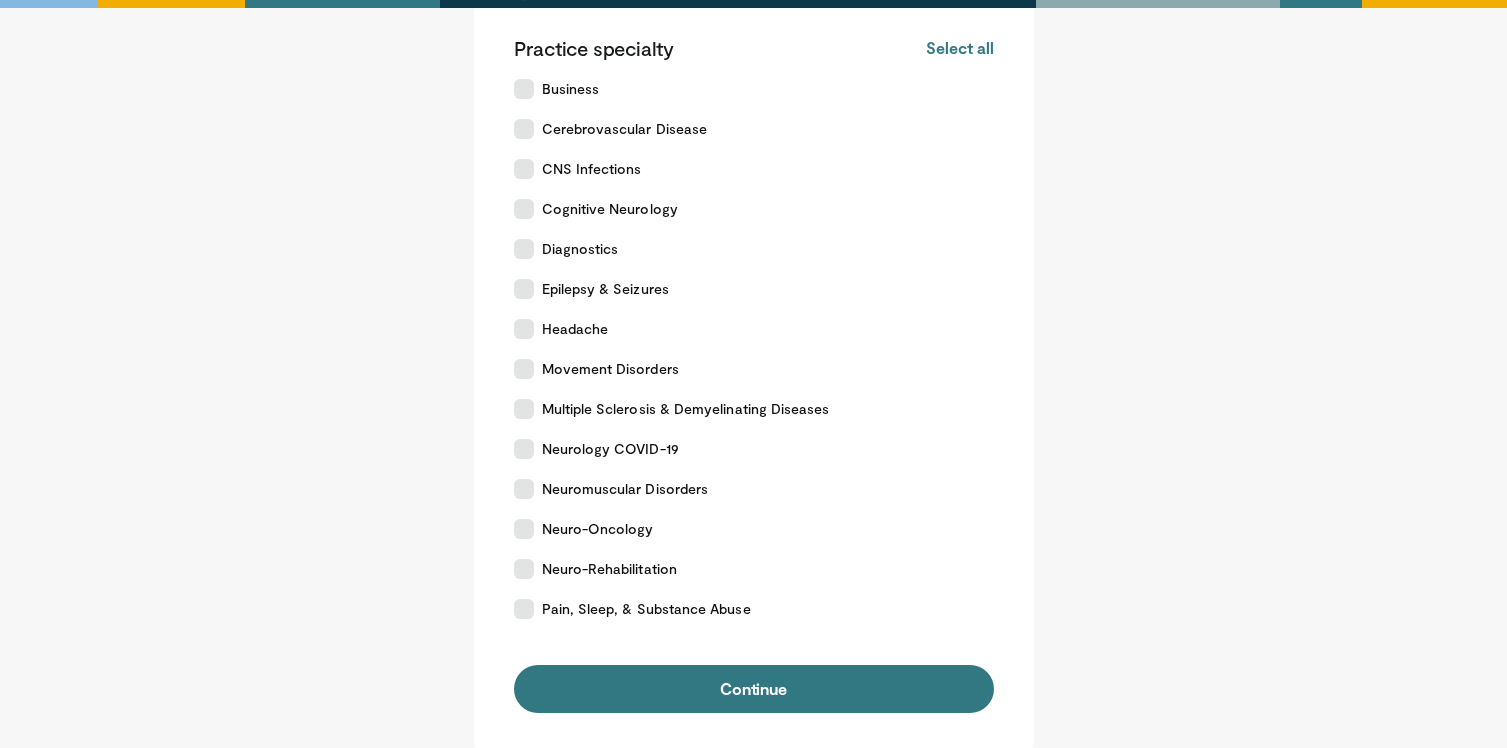 scroll, scrollTop: 332, scrollLeft: 0, axis: vertical 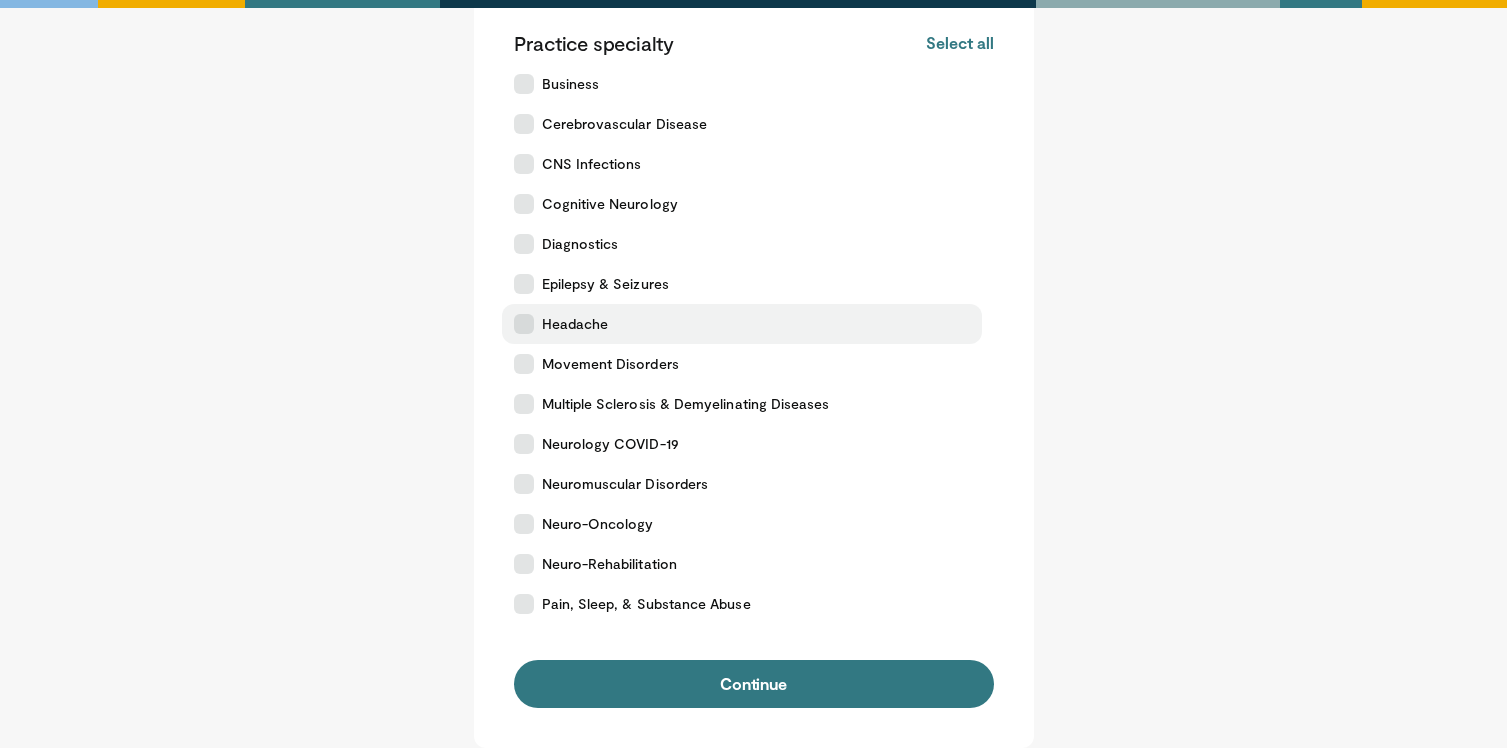 click on "Headache" at bounding box center [742, 324] 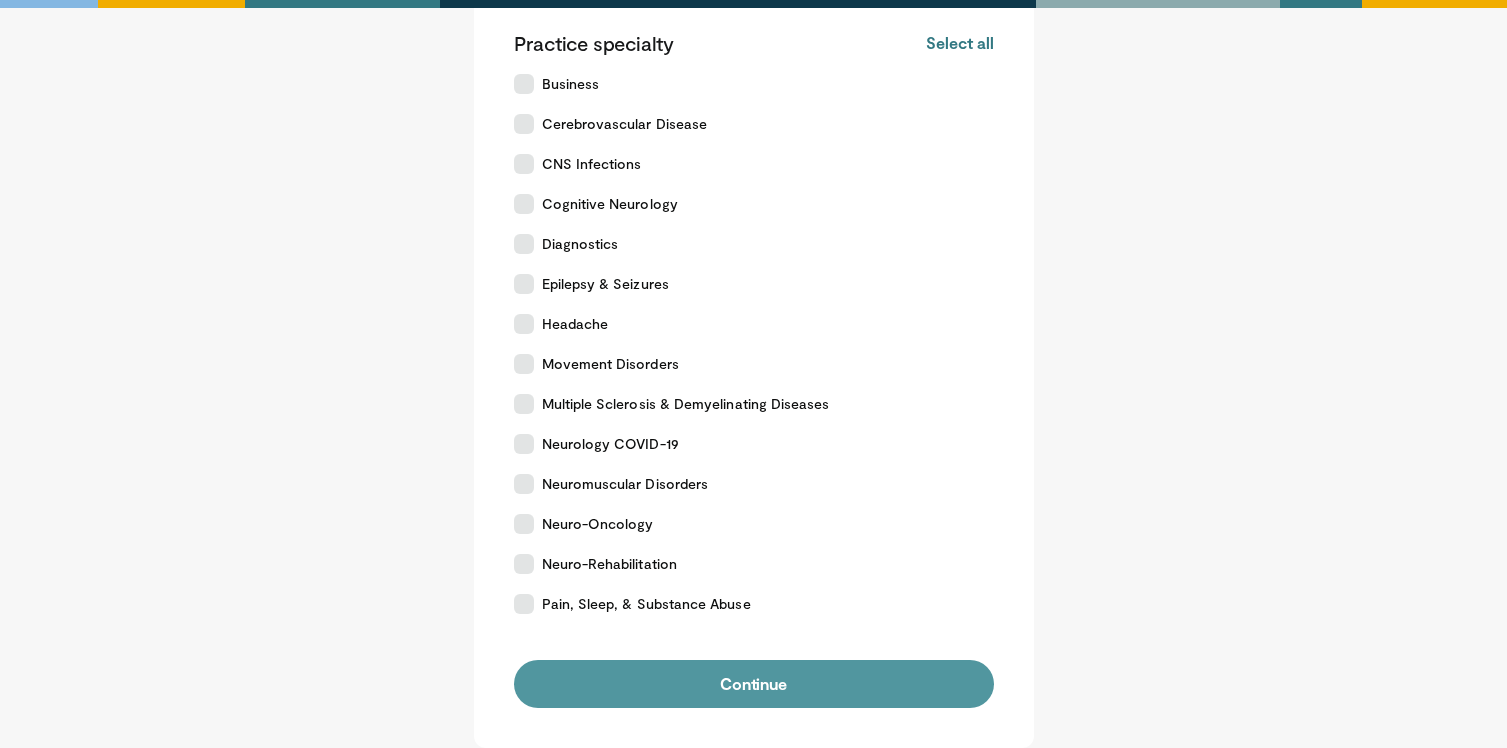 click on "Continue" at bounding box center [754, 684] 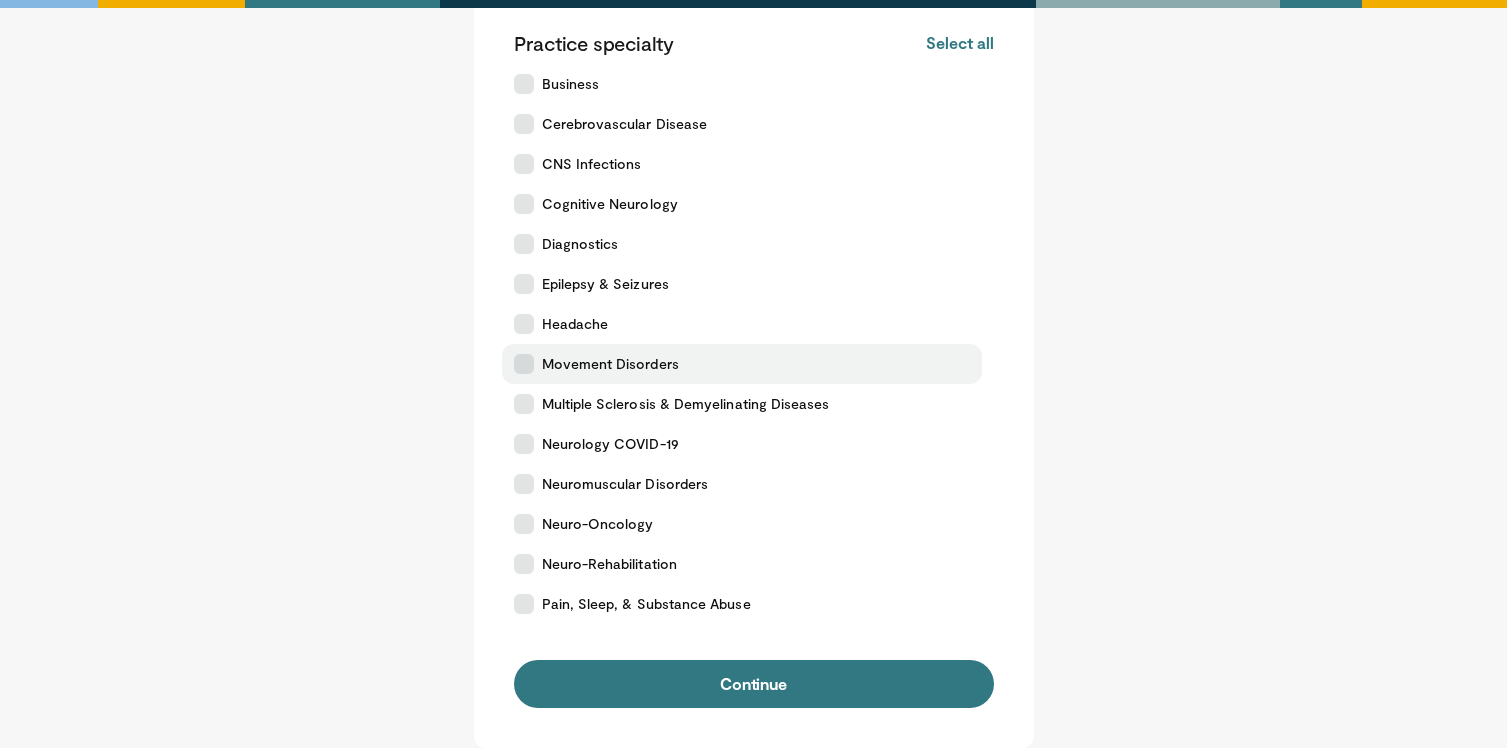 click at bounding box center (524, 364) 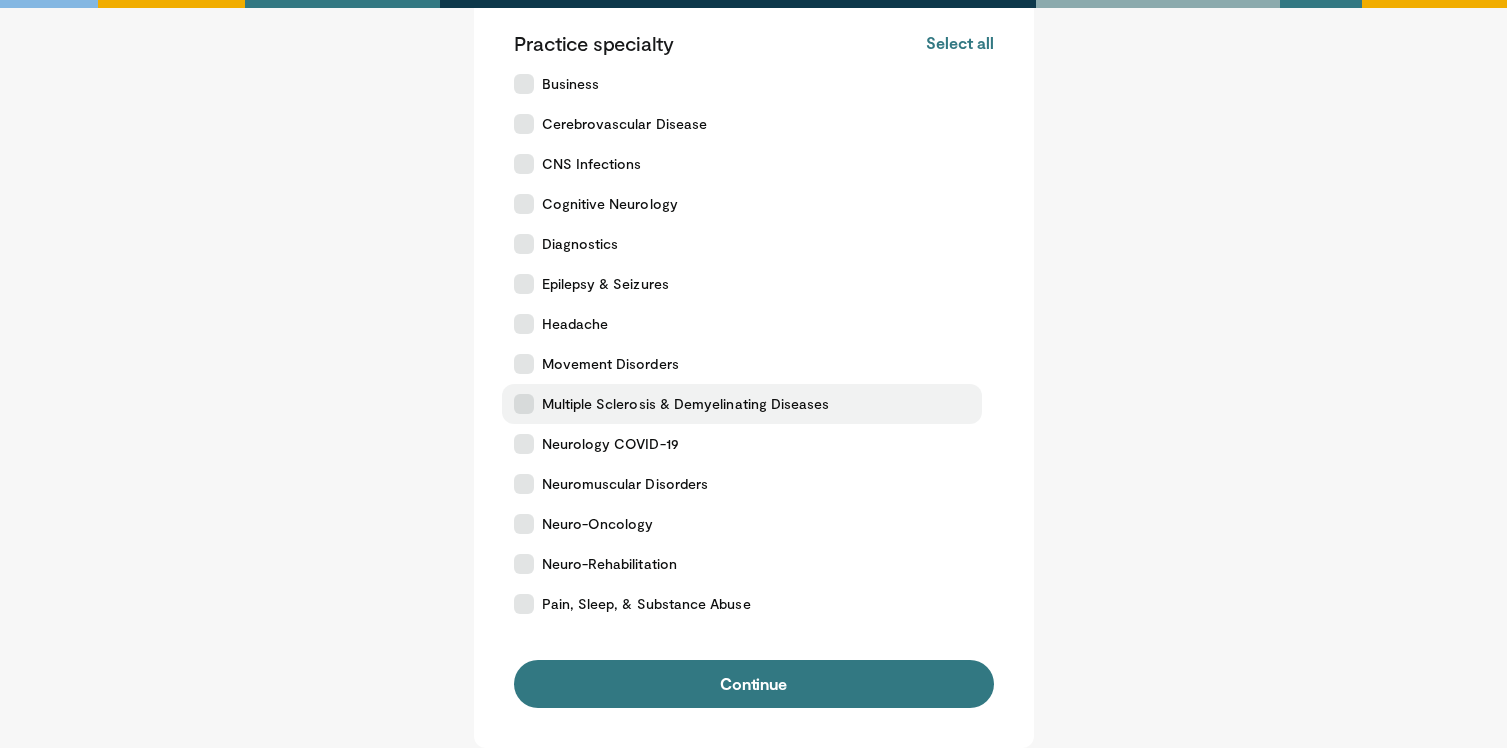 click at bounding box center (524, 404) 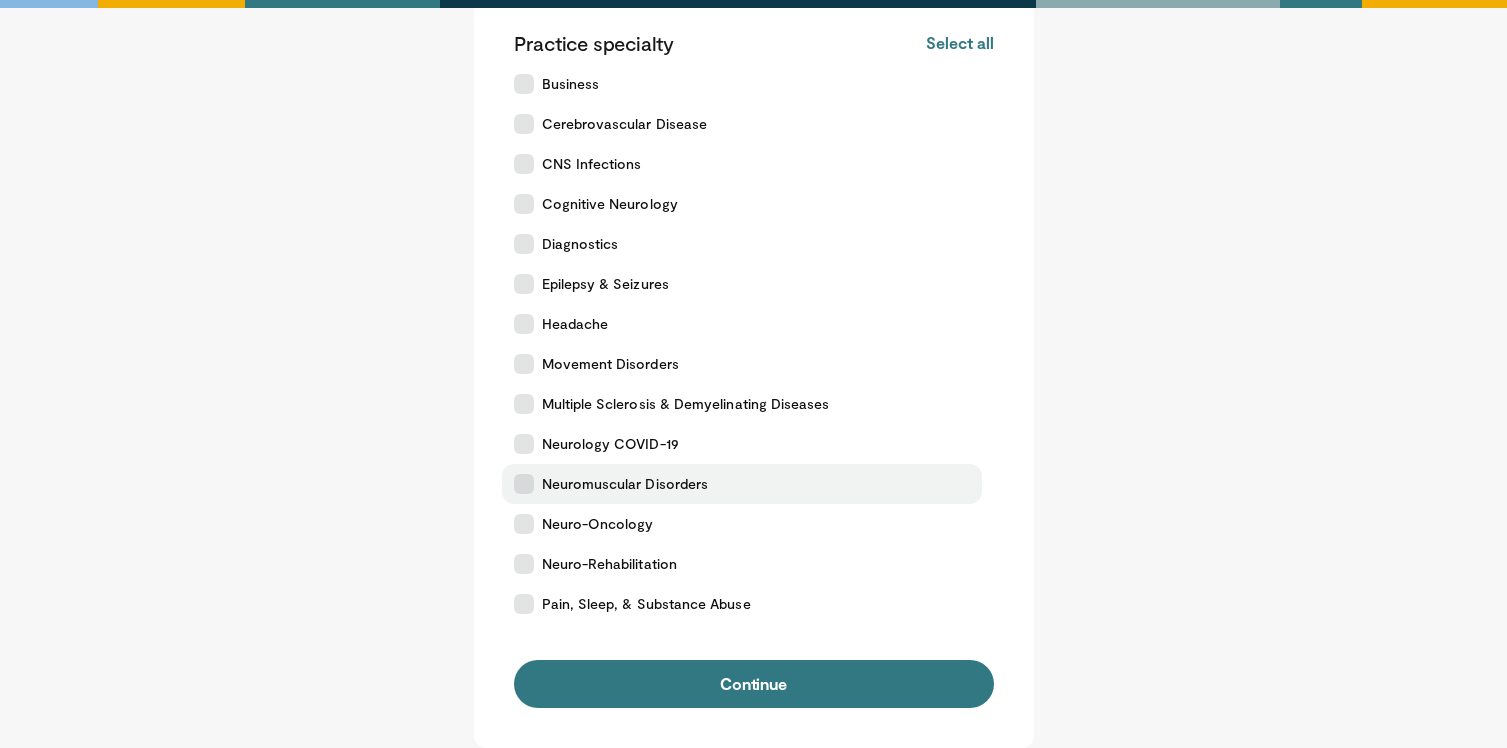 click on "Neuromuscular Disorders" at bounding box center [742, 484] 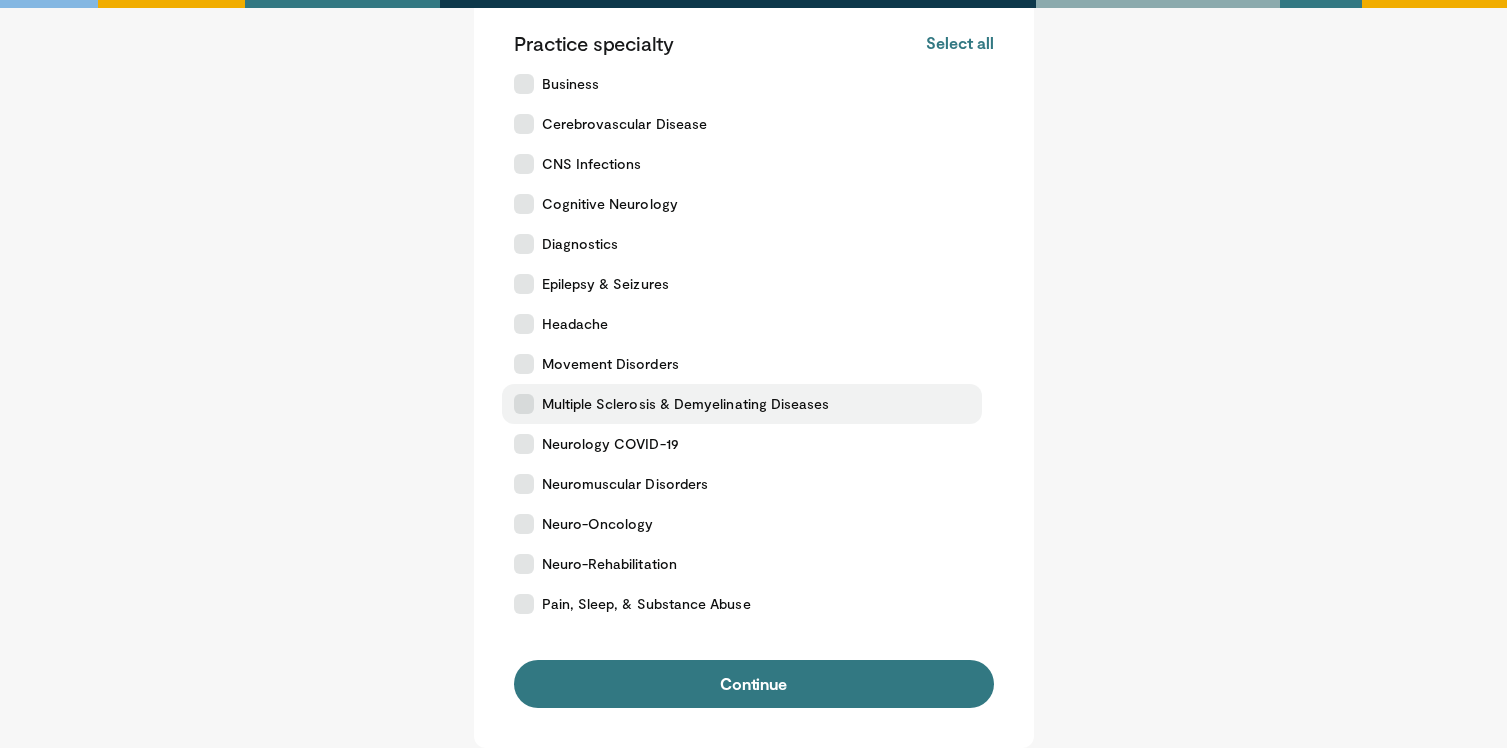 click on "Multiple Sclerosis & Demyelinating Diseases" at bounding box center (742, 404) 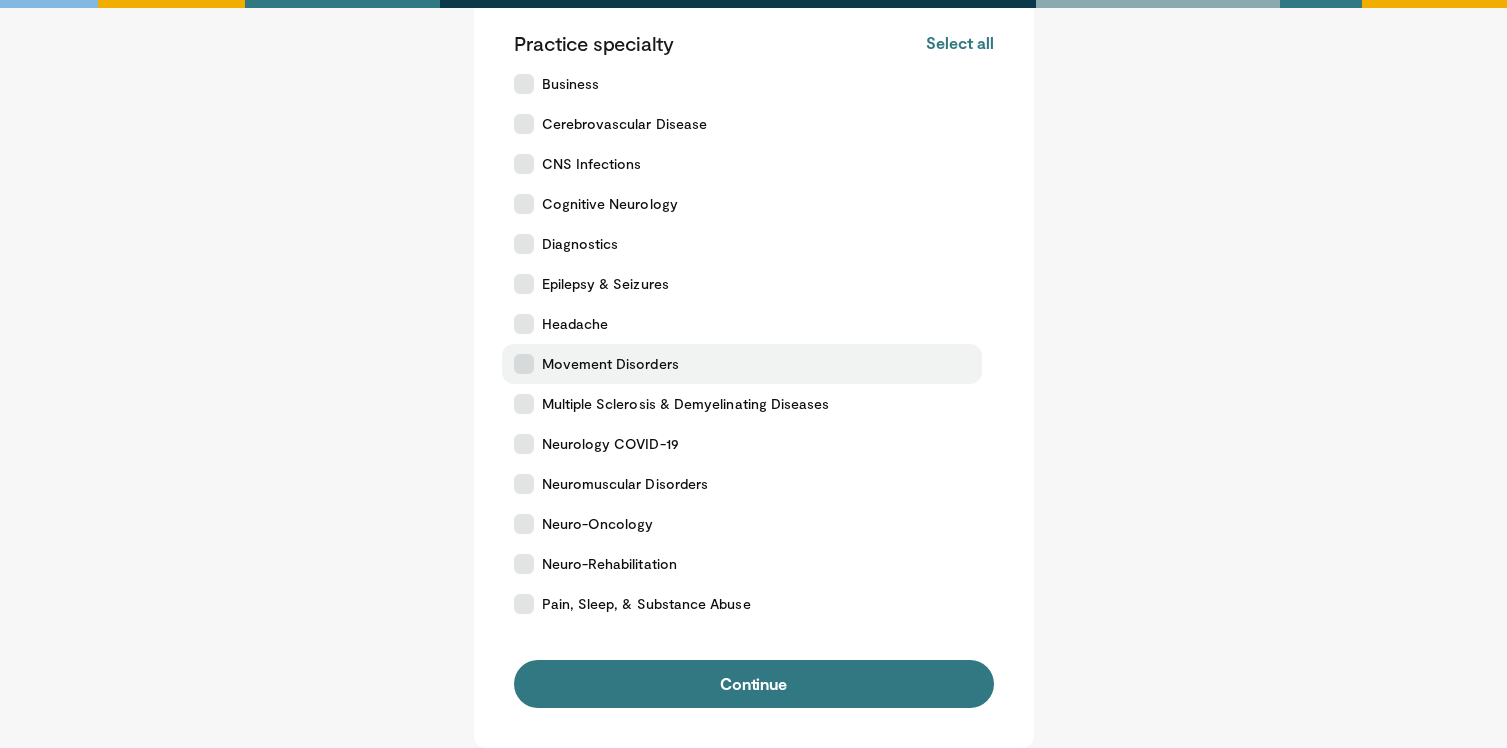 click at bounding box center (524, 364) 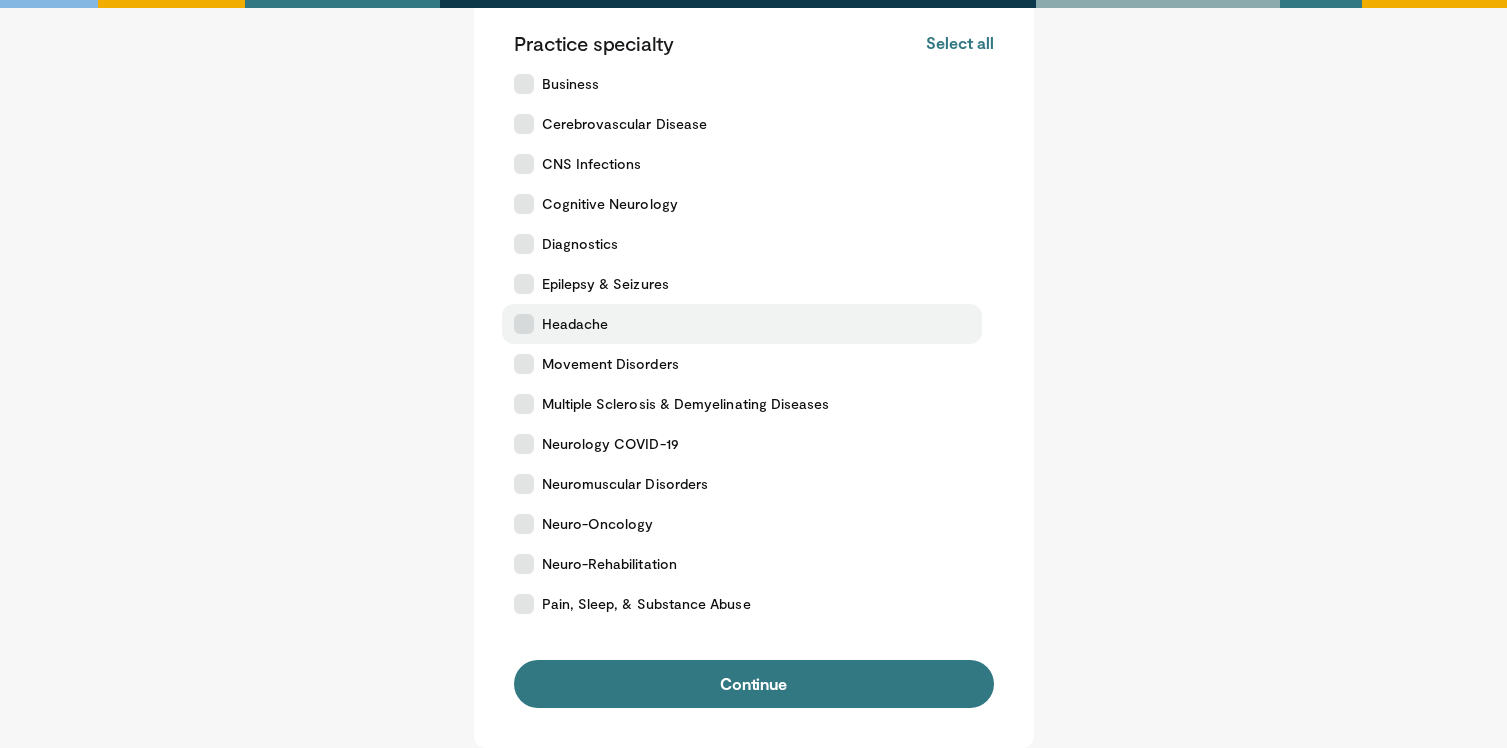 click at bounding box center [524, 324] 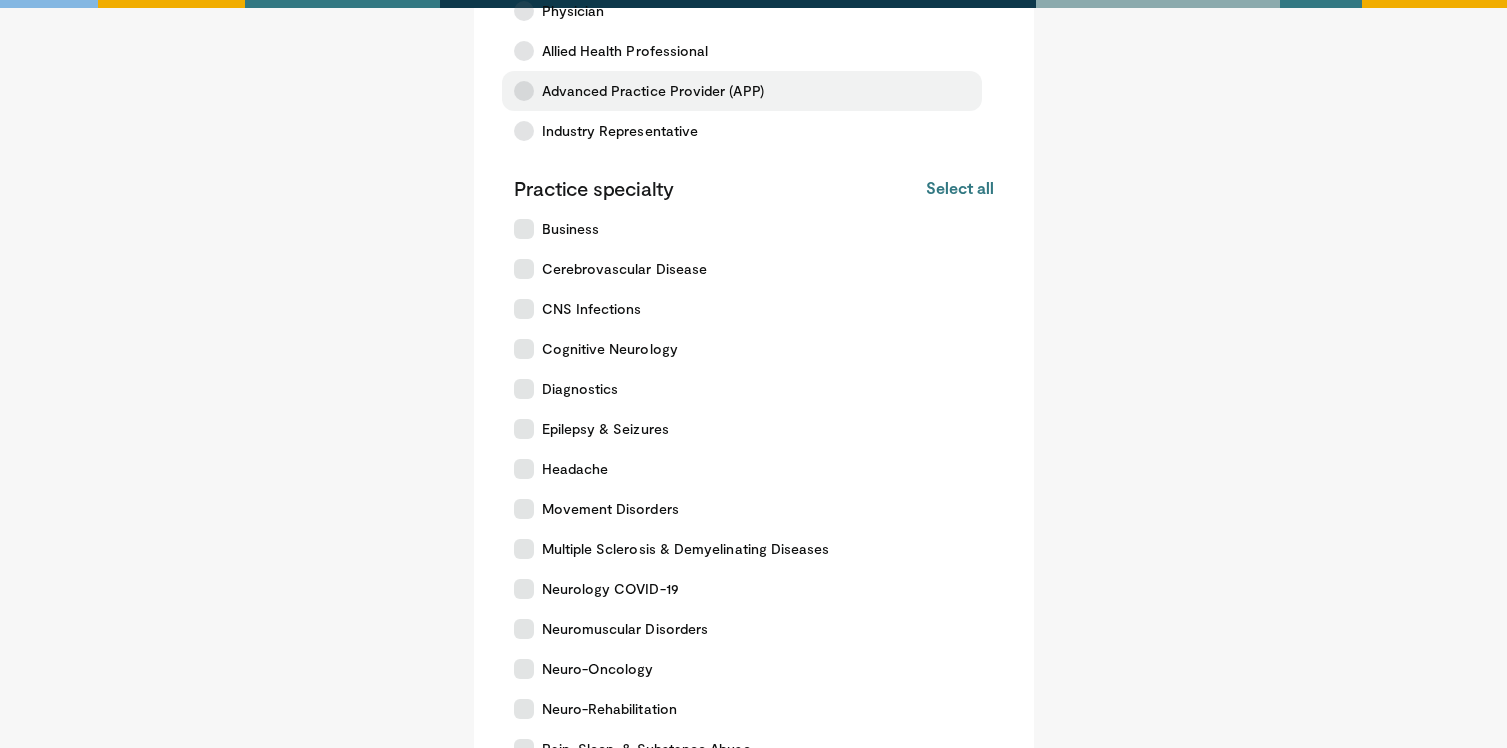 scroll, scrollTop: 0, scrollLeft: 0, axis: both 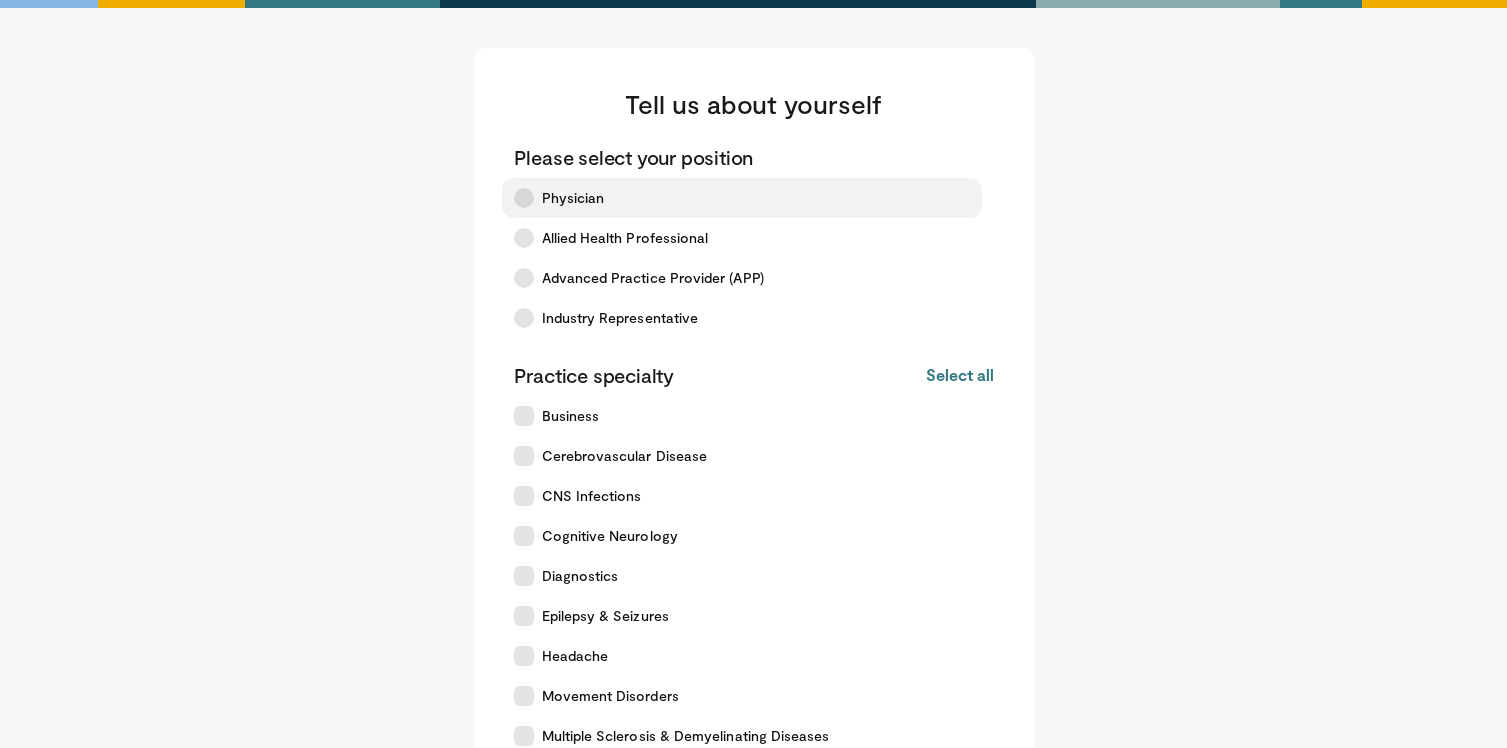 click on "Physician" at bounding box center [742, 198] 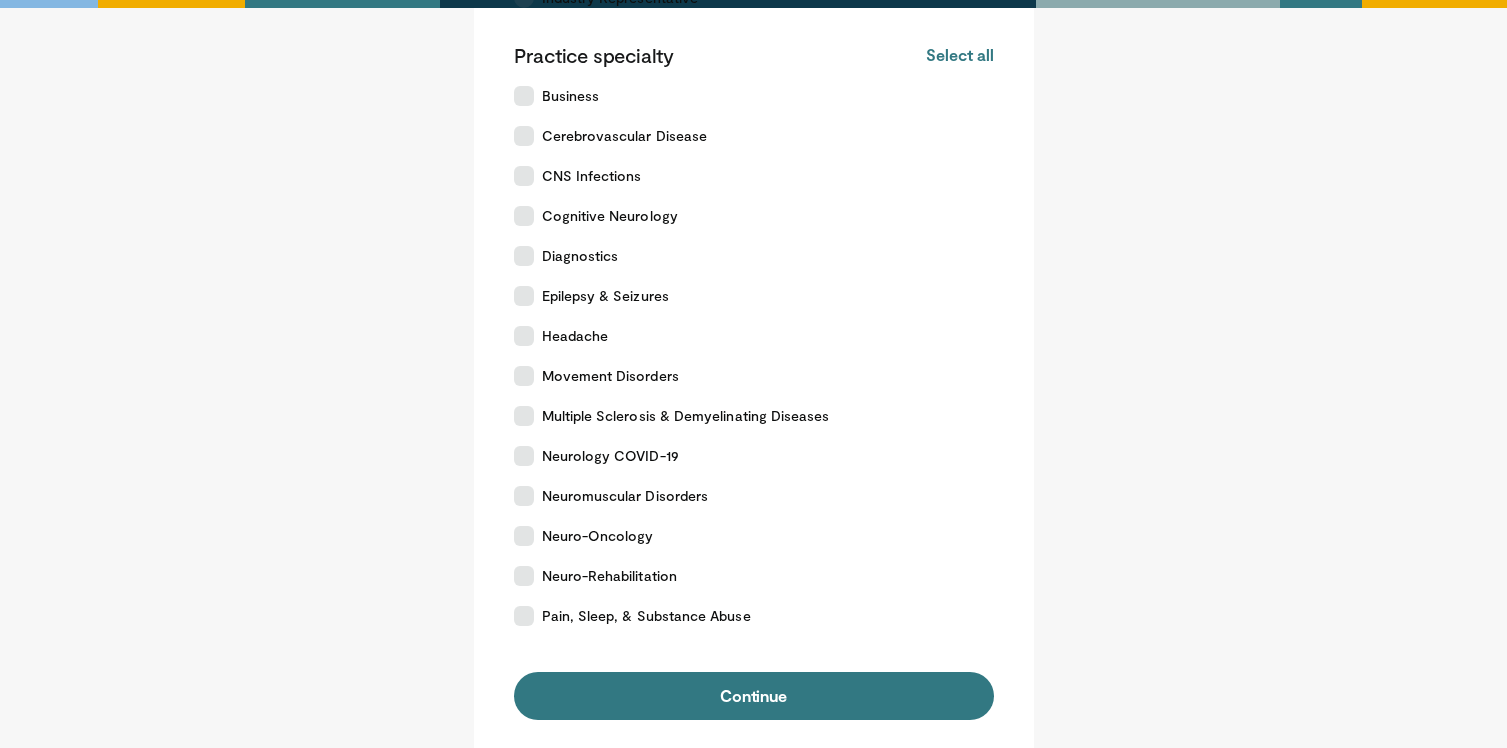 scroll, scrollTop: 332, scrollLeft: 0, axis: vertical 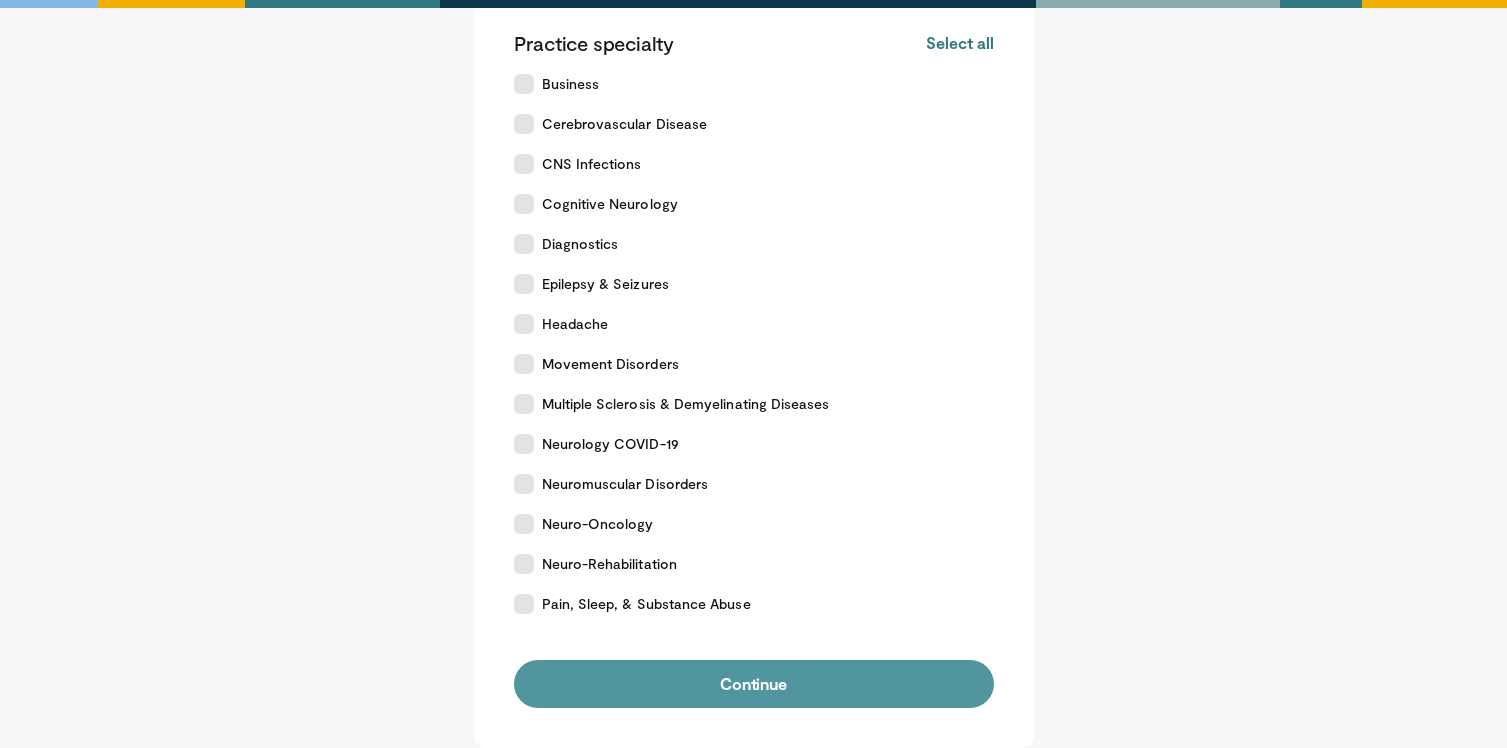 click on "Continue" at bounding box center [754, 684] 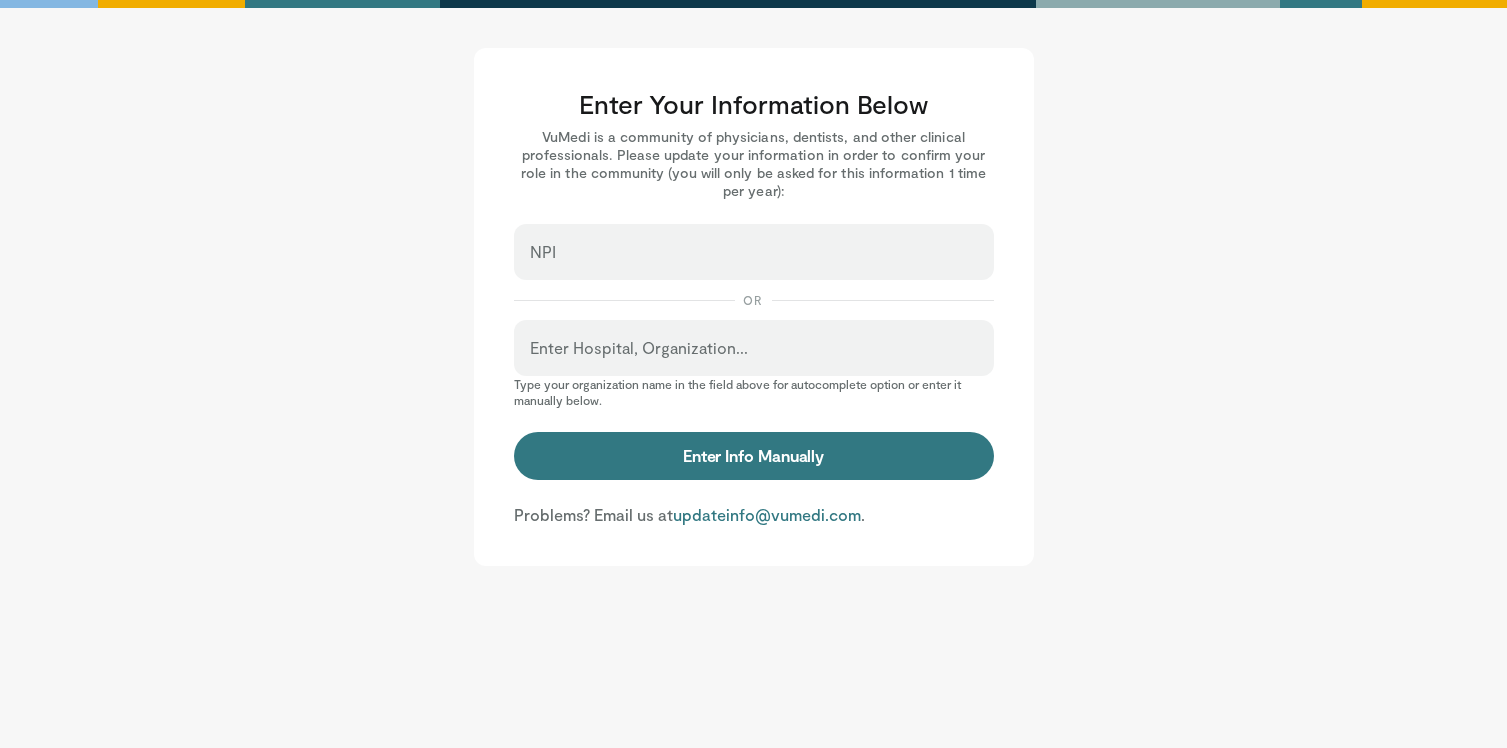 scroll, scrollTop: 0, scrollLeft: 0, axis: both 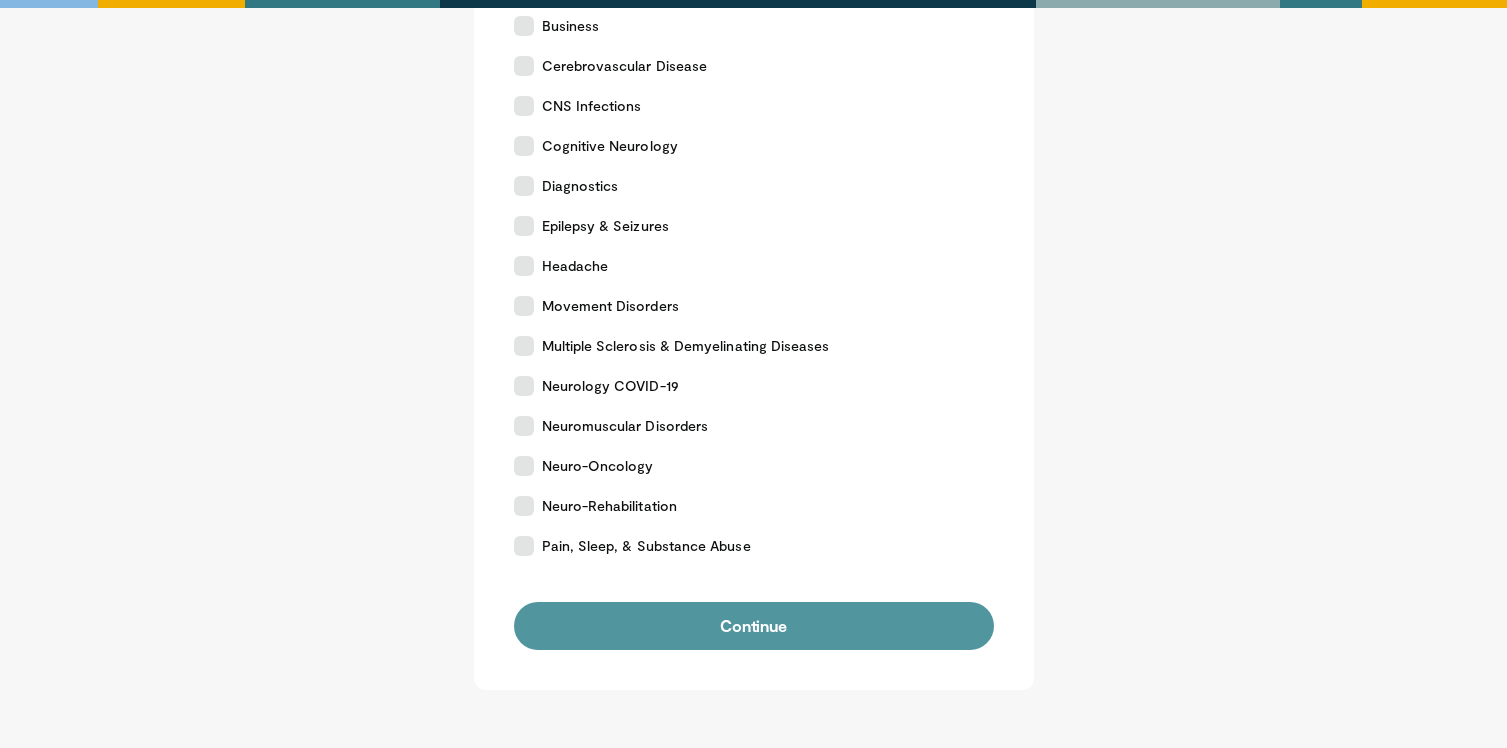 click on "Continue" at bounding box center [754, 626] 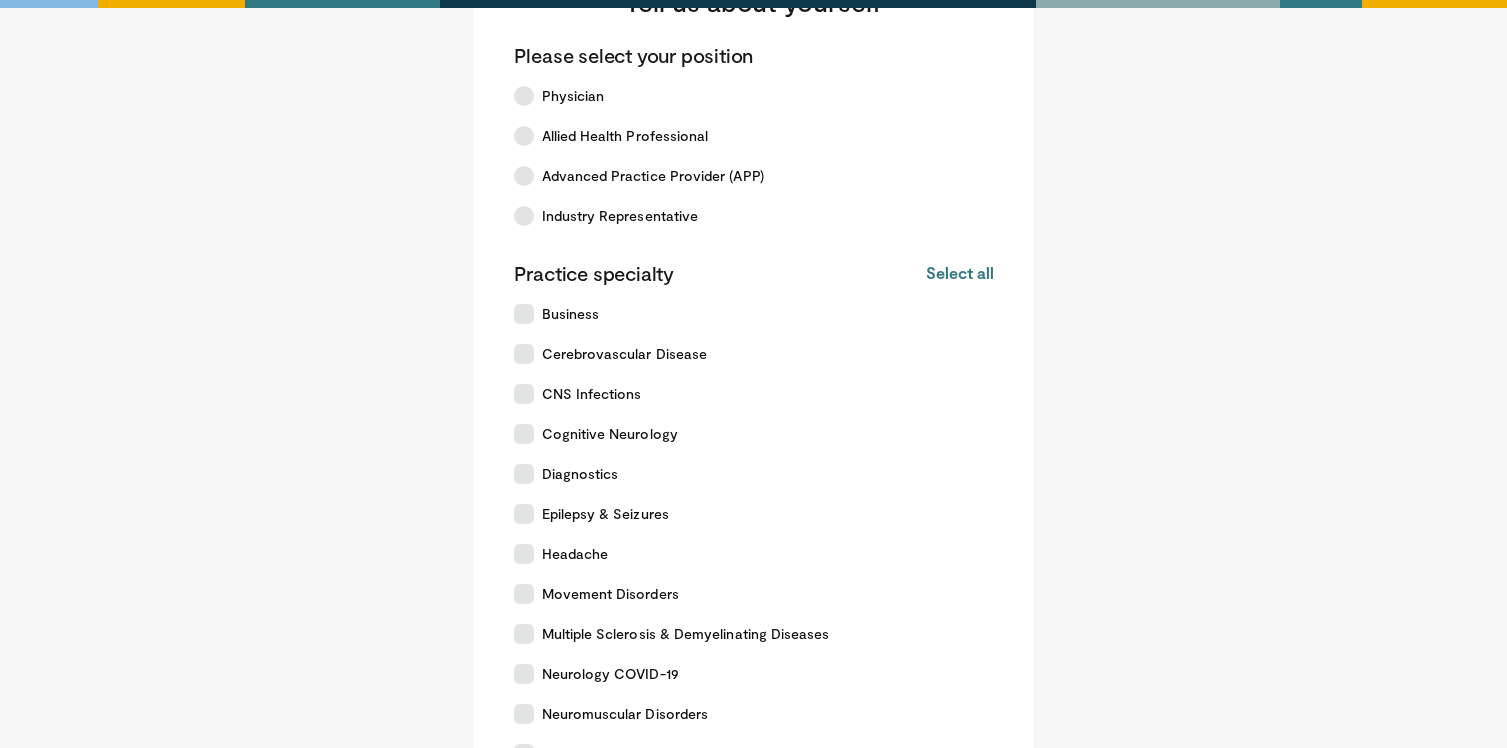 scroll, scrollTop: 0, scrollLeft: 0, axis: both 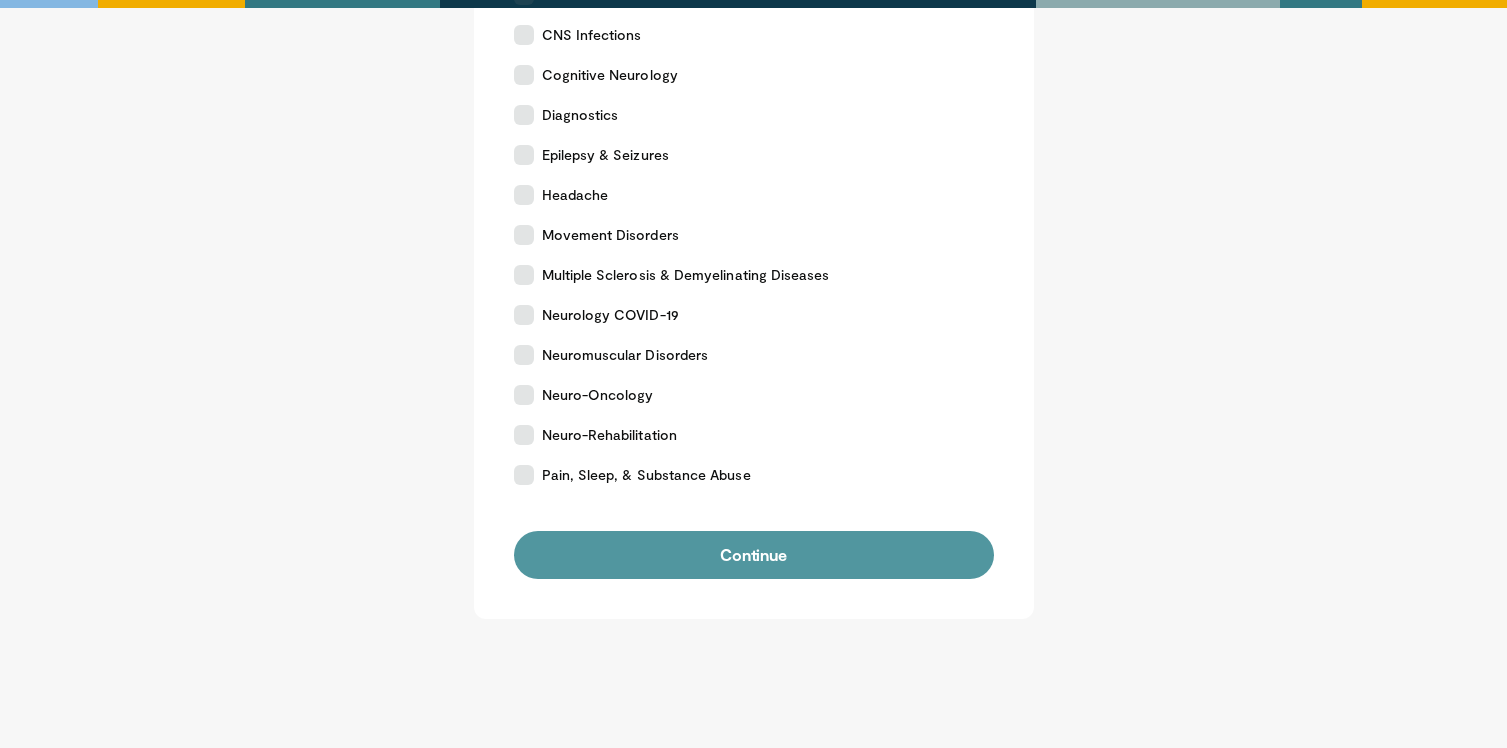 click on "Continue" at bounding box center [754, 555] 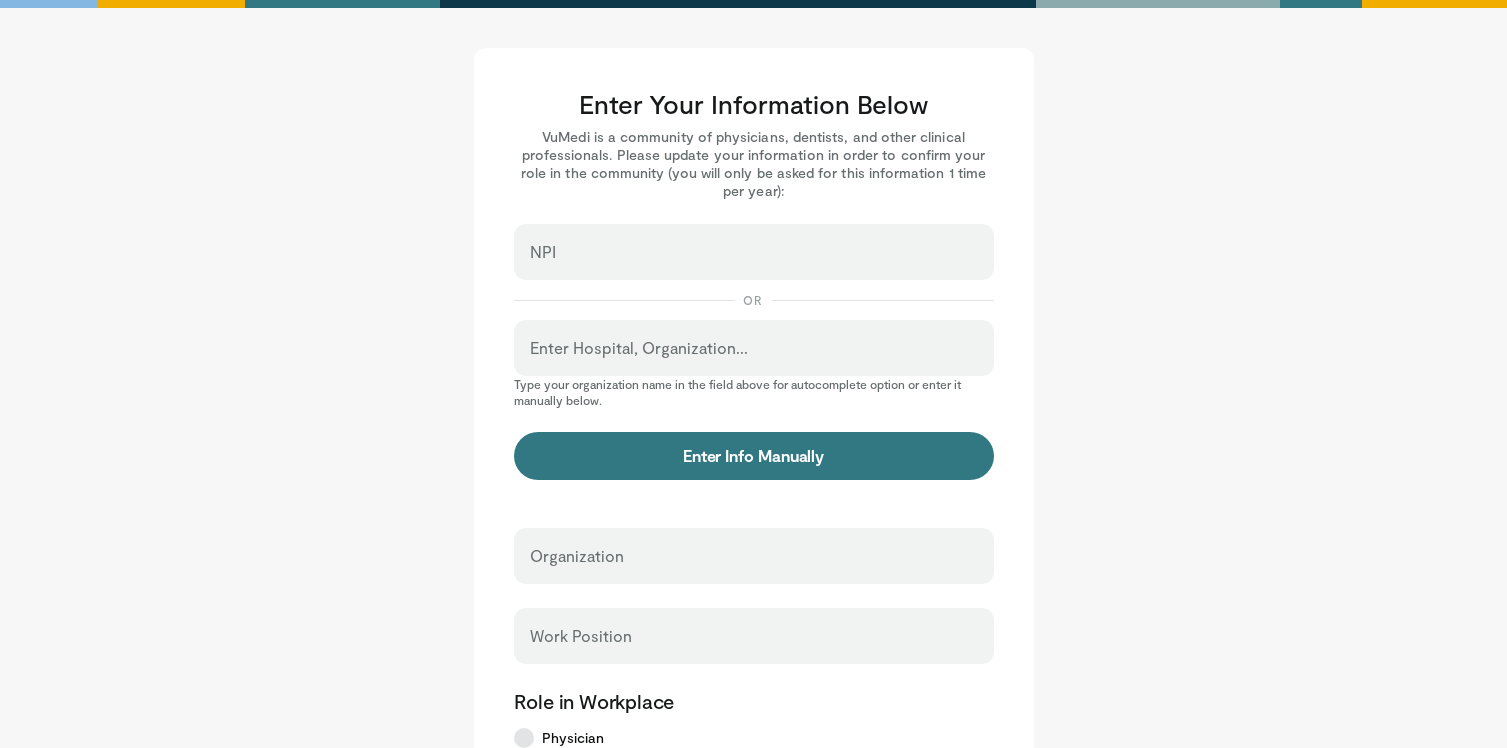 scroll, scrollTop: 0, scrollLeft: 0, axis: both 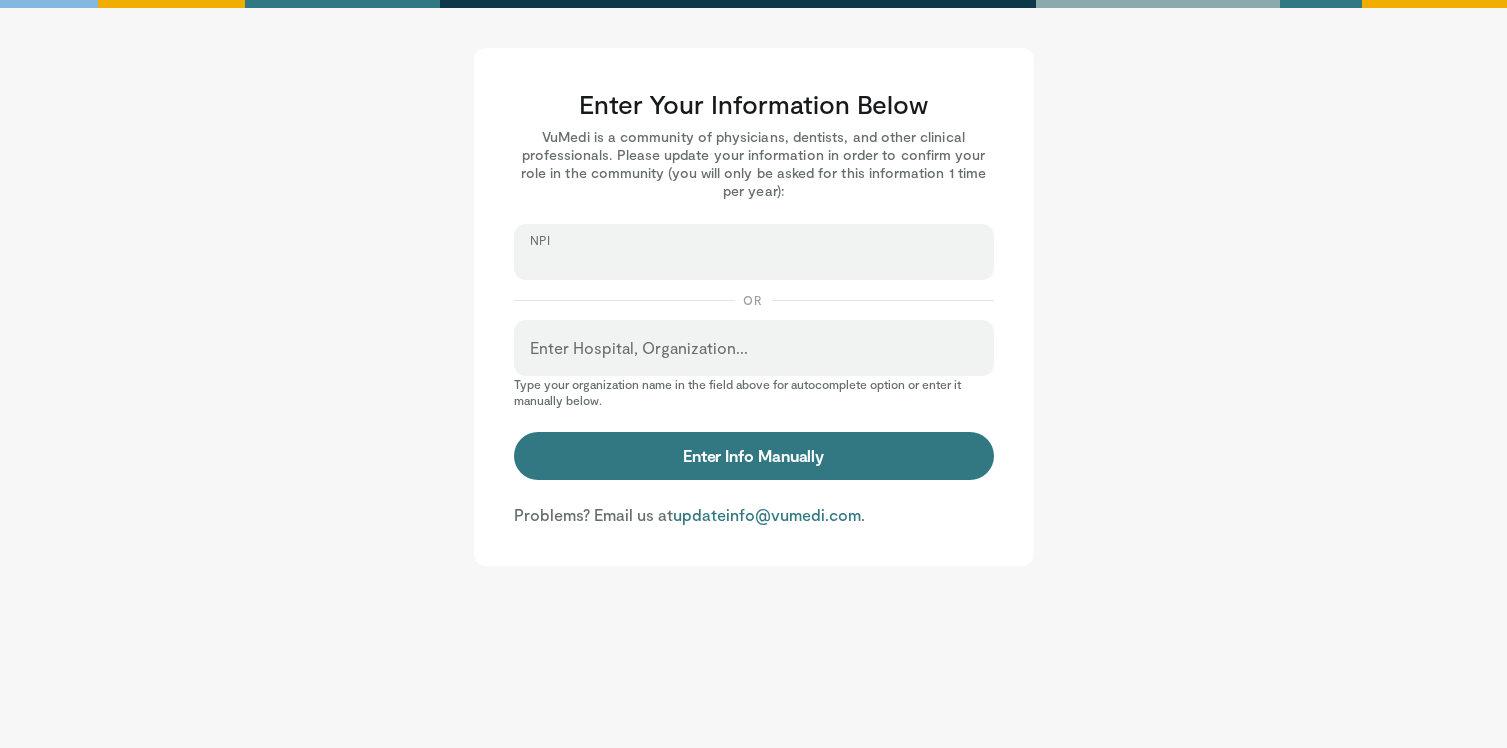 click on "NPI" at bounding box center [754, 261] 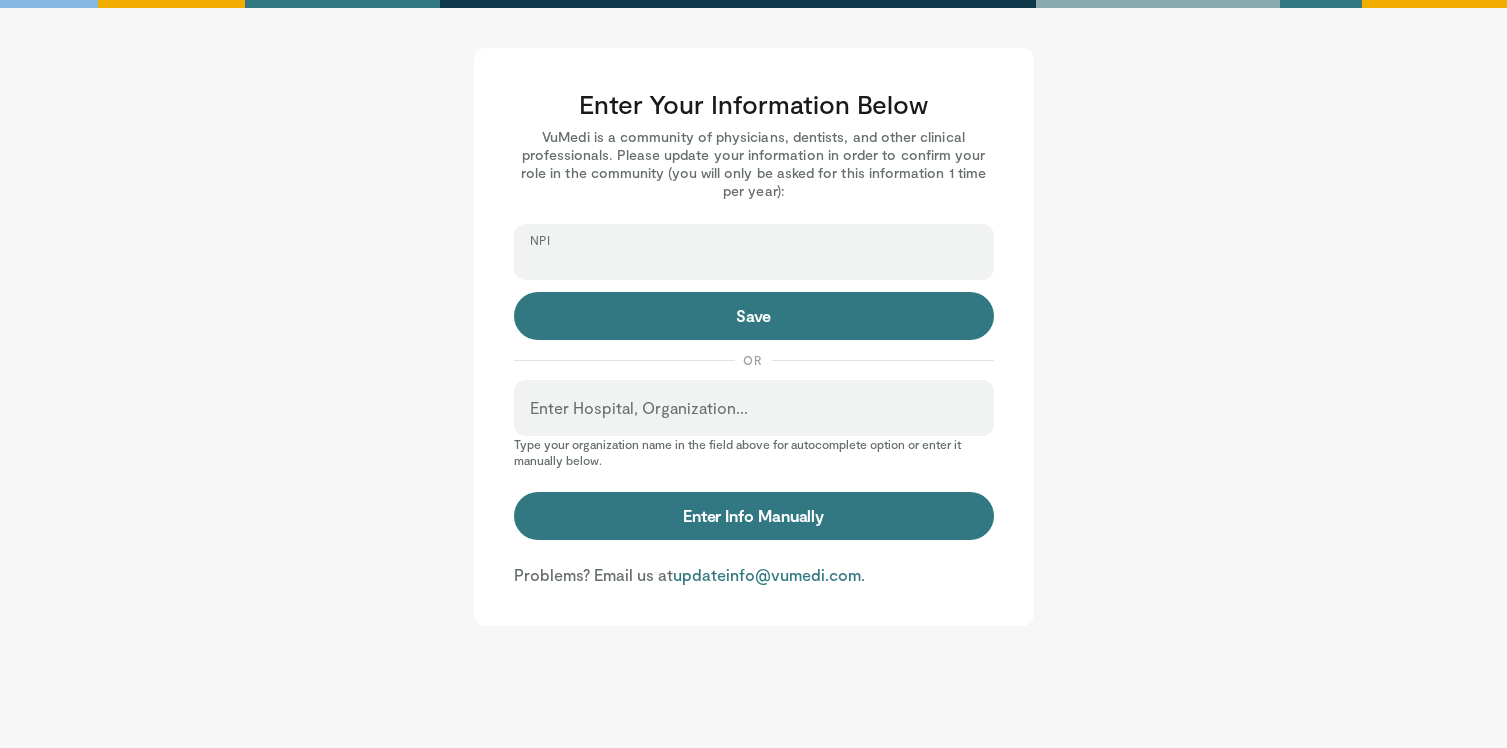 type on "**********" 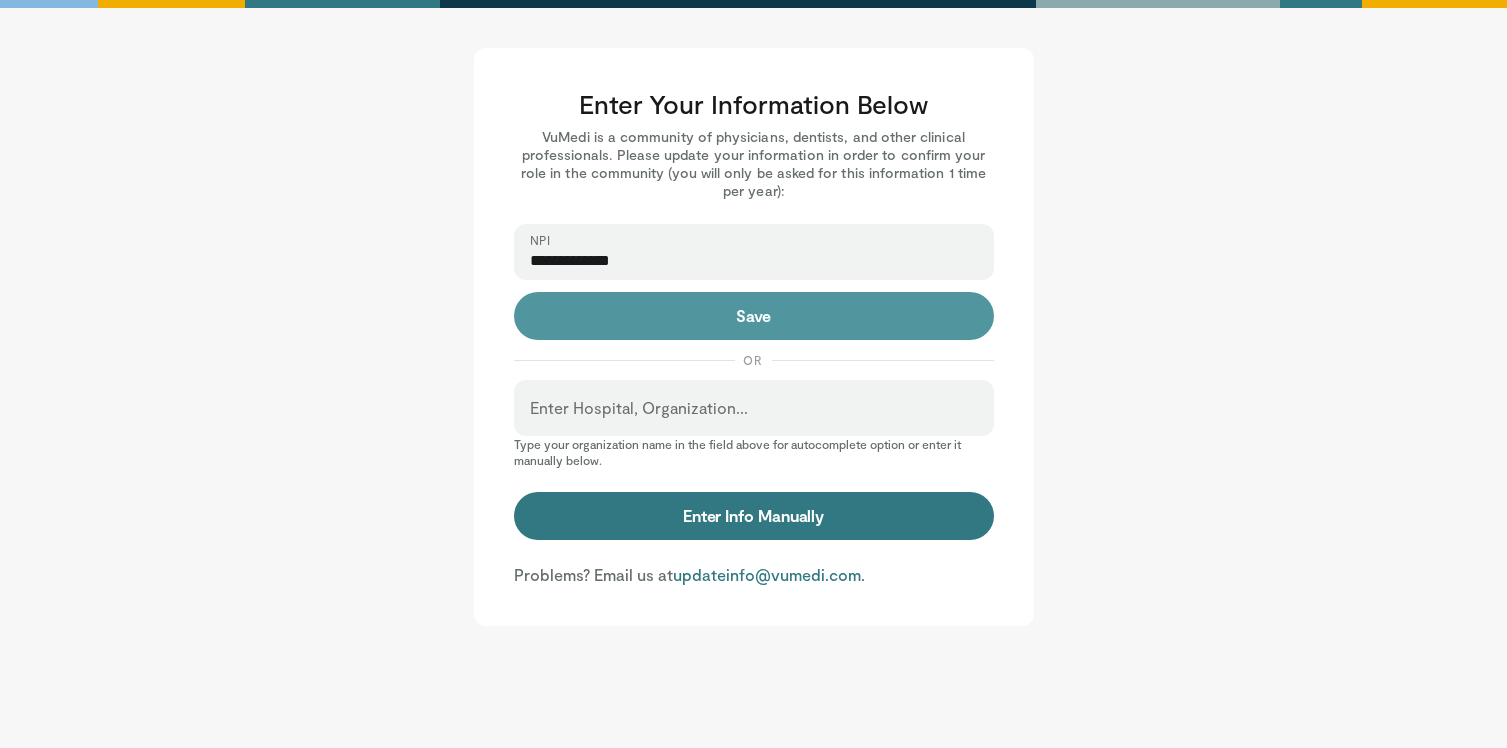 click on "Save" at bounding box center [754, 316] 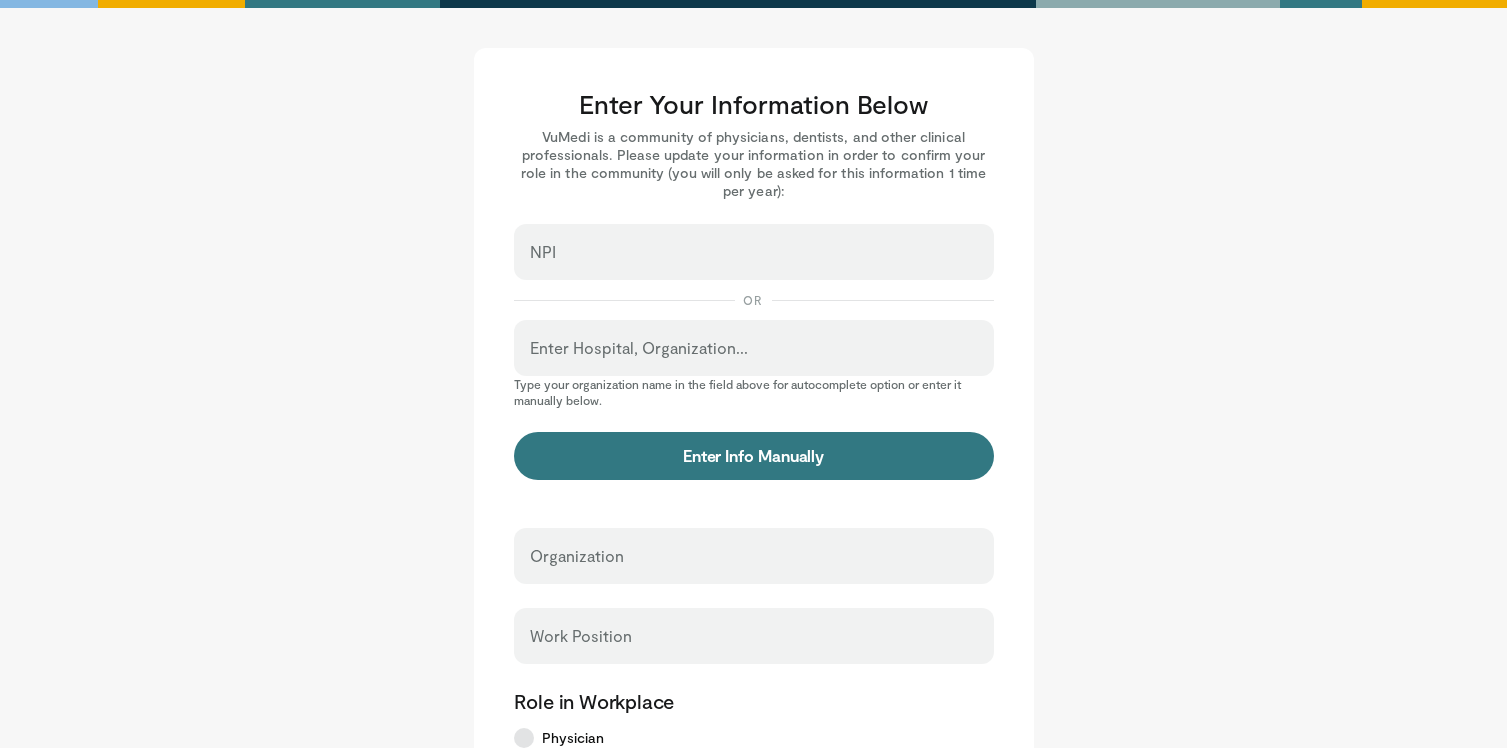 scroll, scrollTop: 0, scrollLeft: 0, axis: both 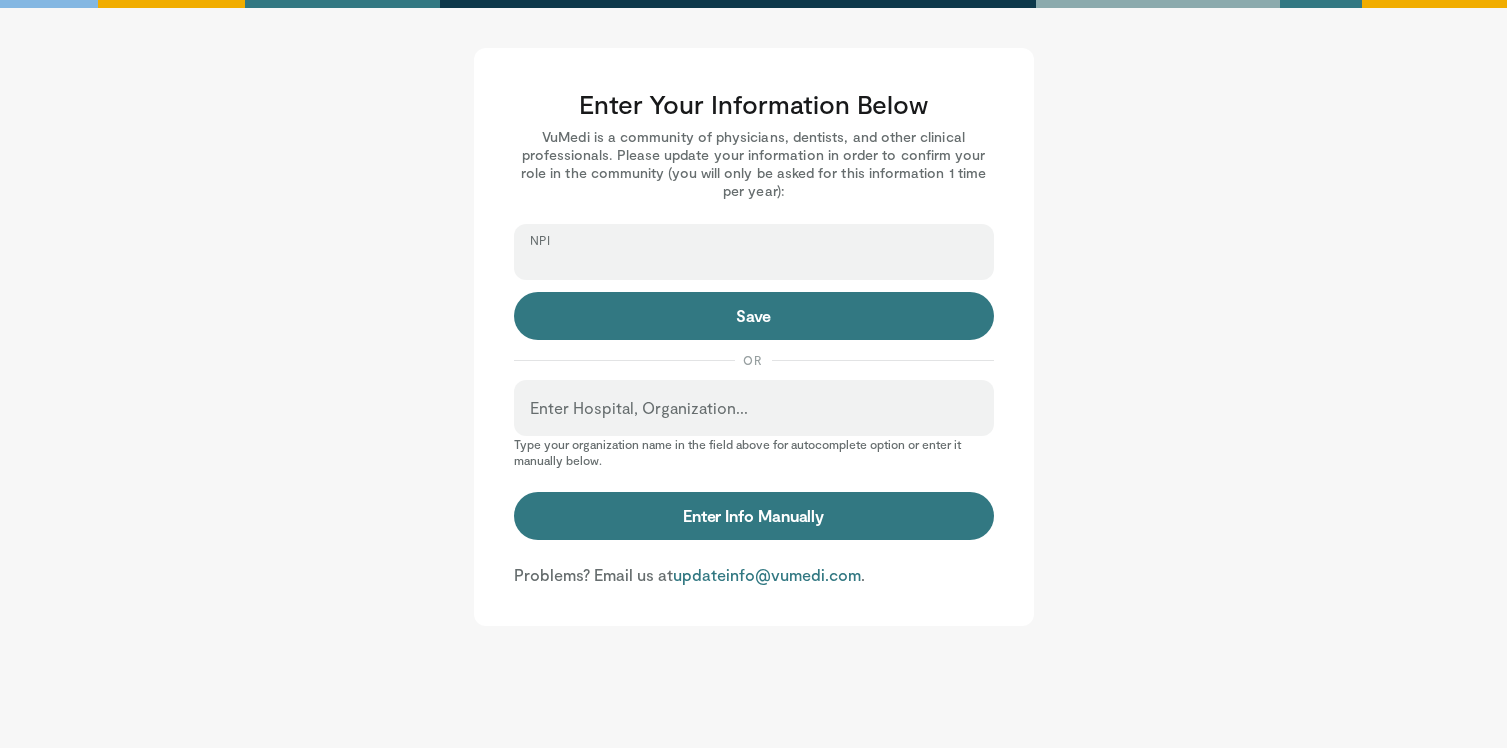 click on "NPI" at bounding box center (754, 261) 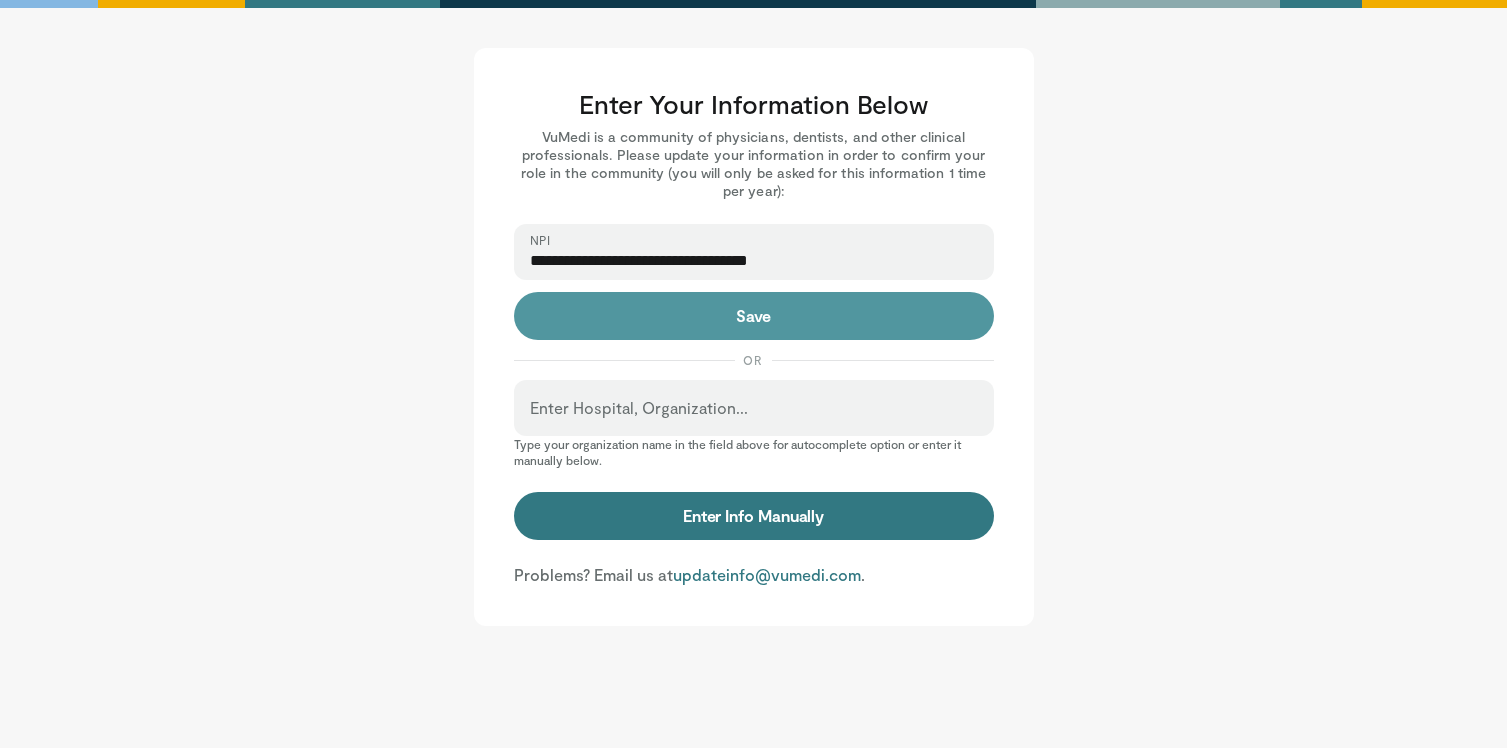 type on "**********" 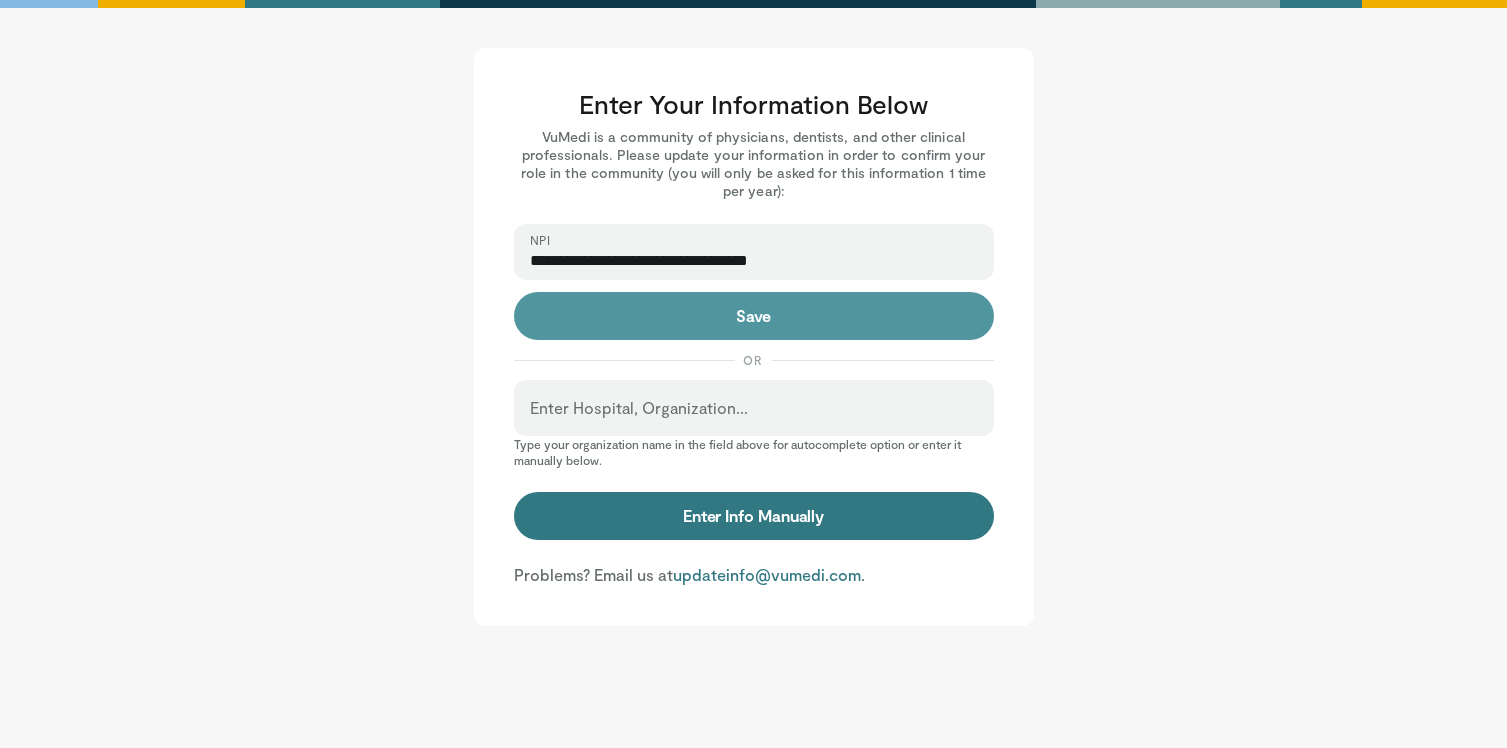 click on "Save" at bounding box center [754, 316] 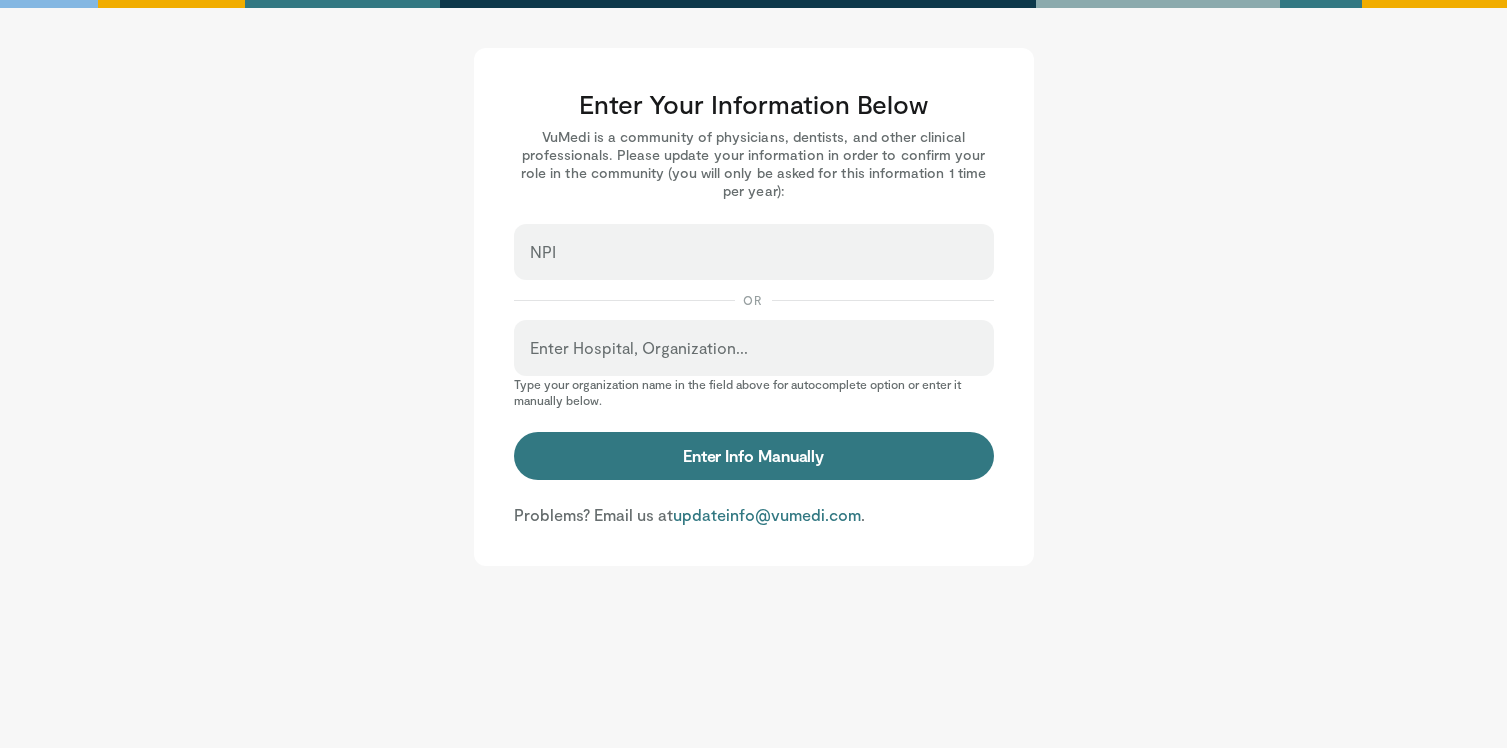 scroll, scrollTop: 0, scrollLeft: 0, axis: both 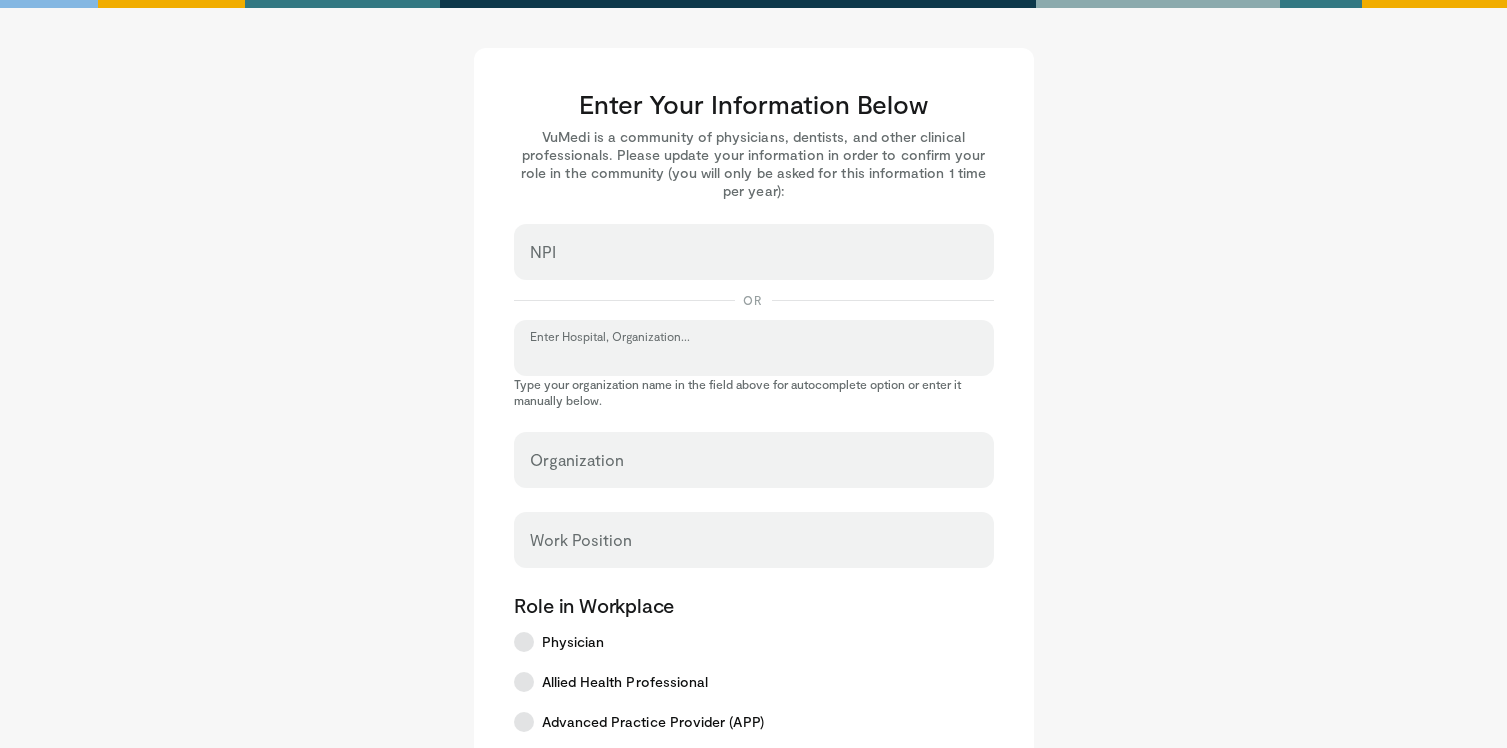 click on "Enter Hospital, Organization..." at bounding box center (754, 357) 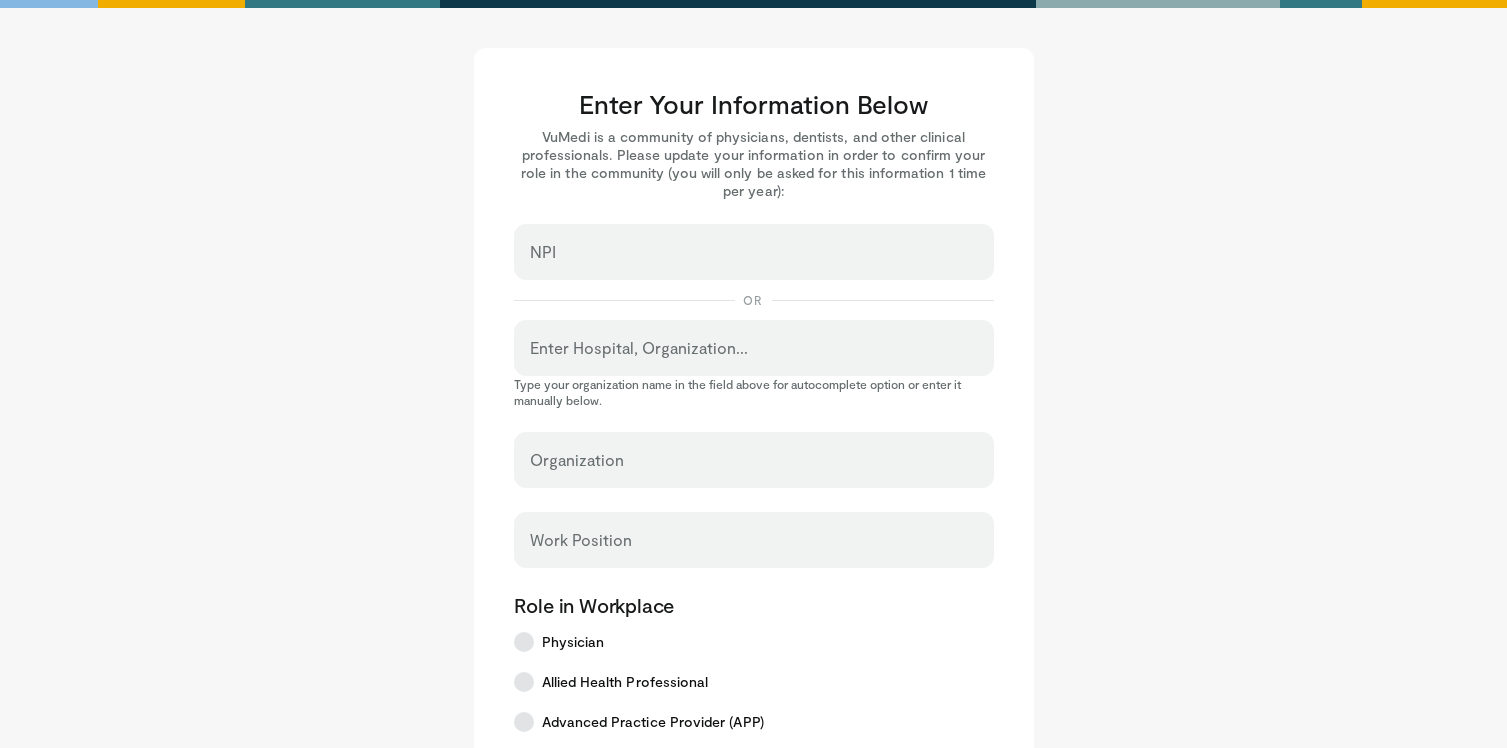 click on "Organization" at bounding box center [754, 460] 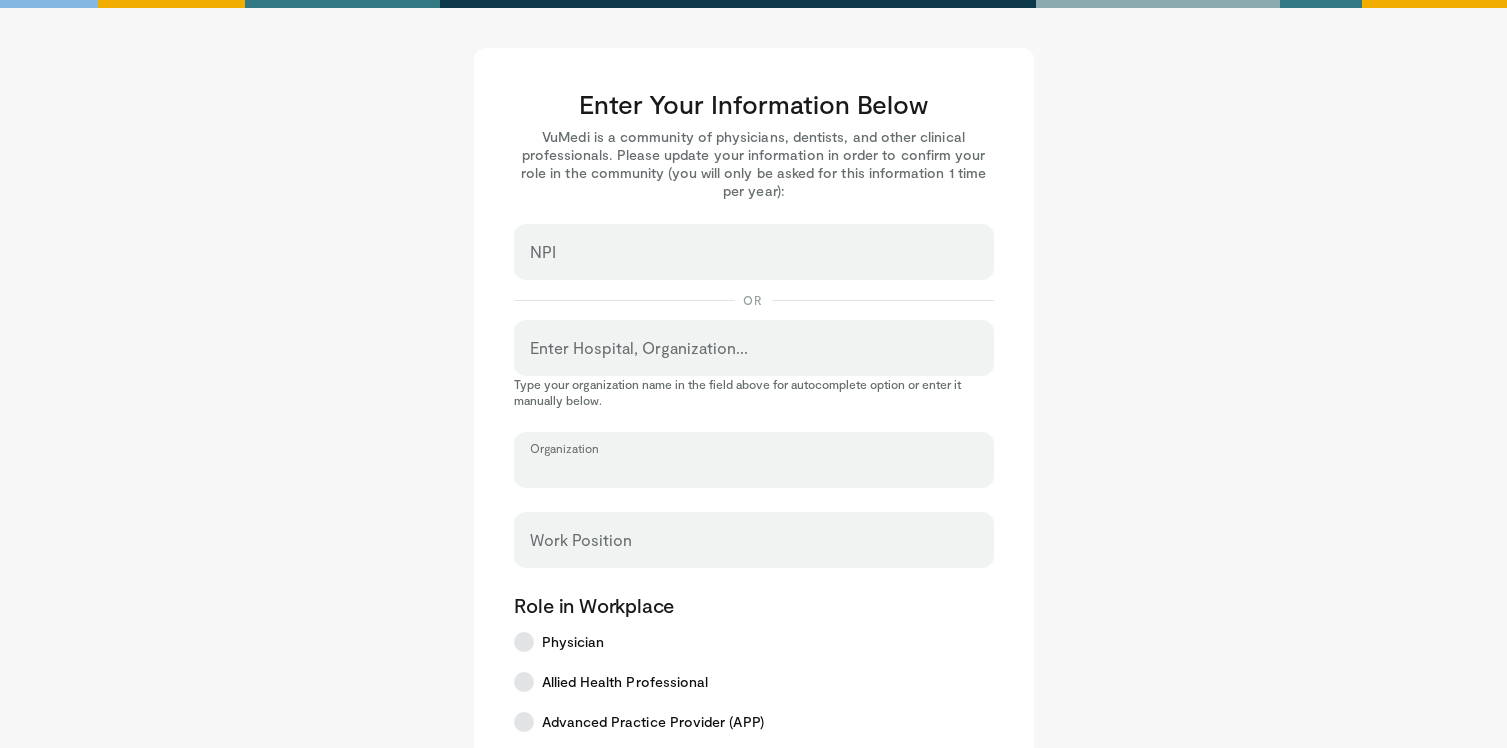 click on "Organization" at bounding box center (754, 469) 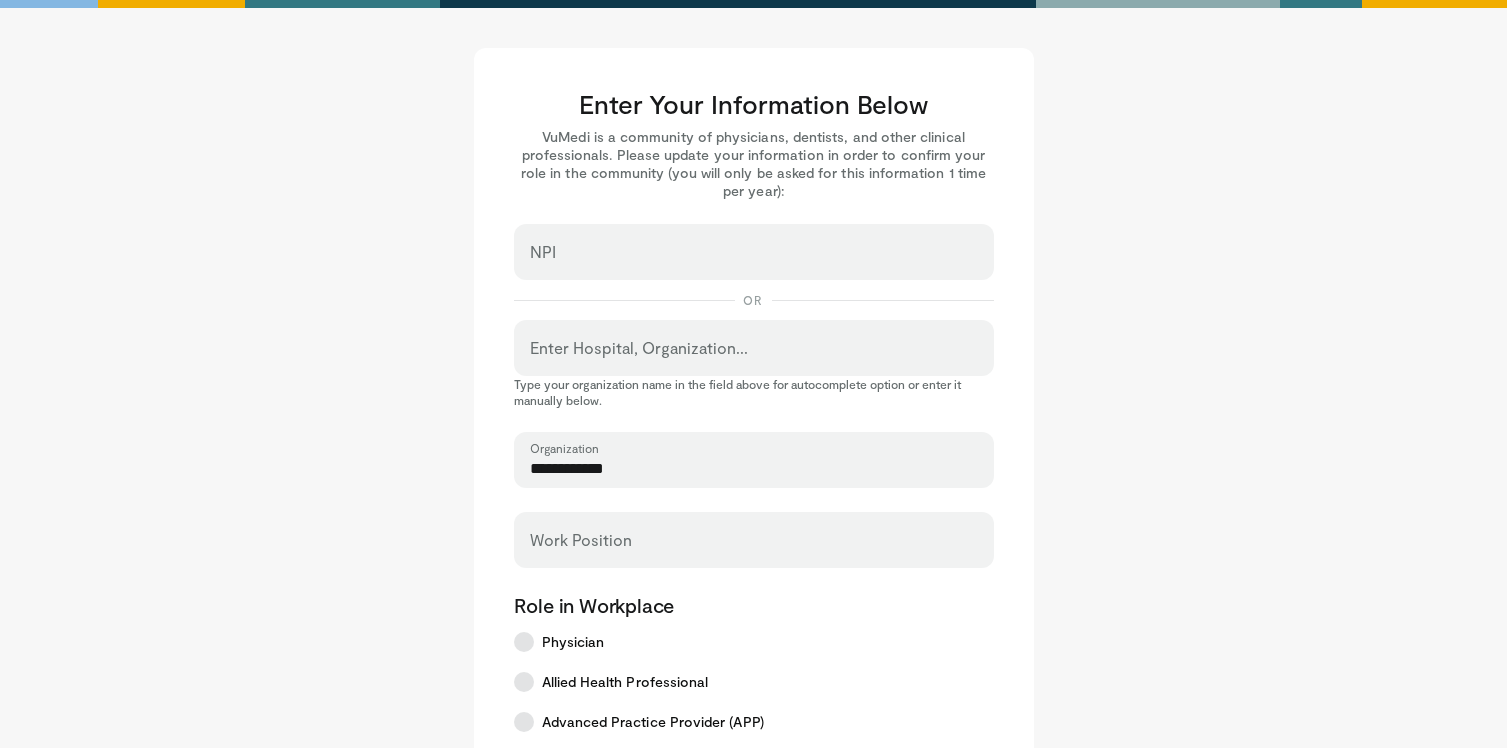 type on "**********" 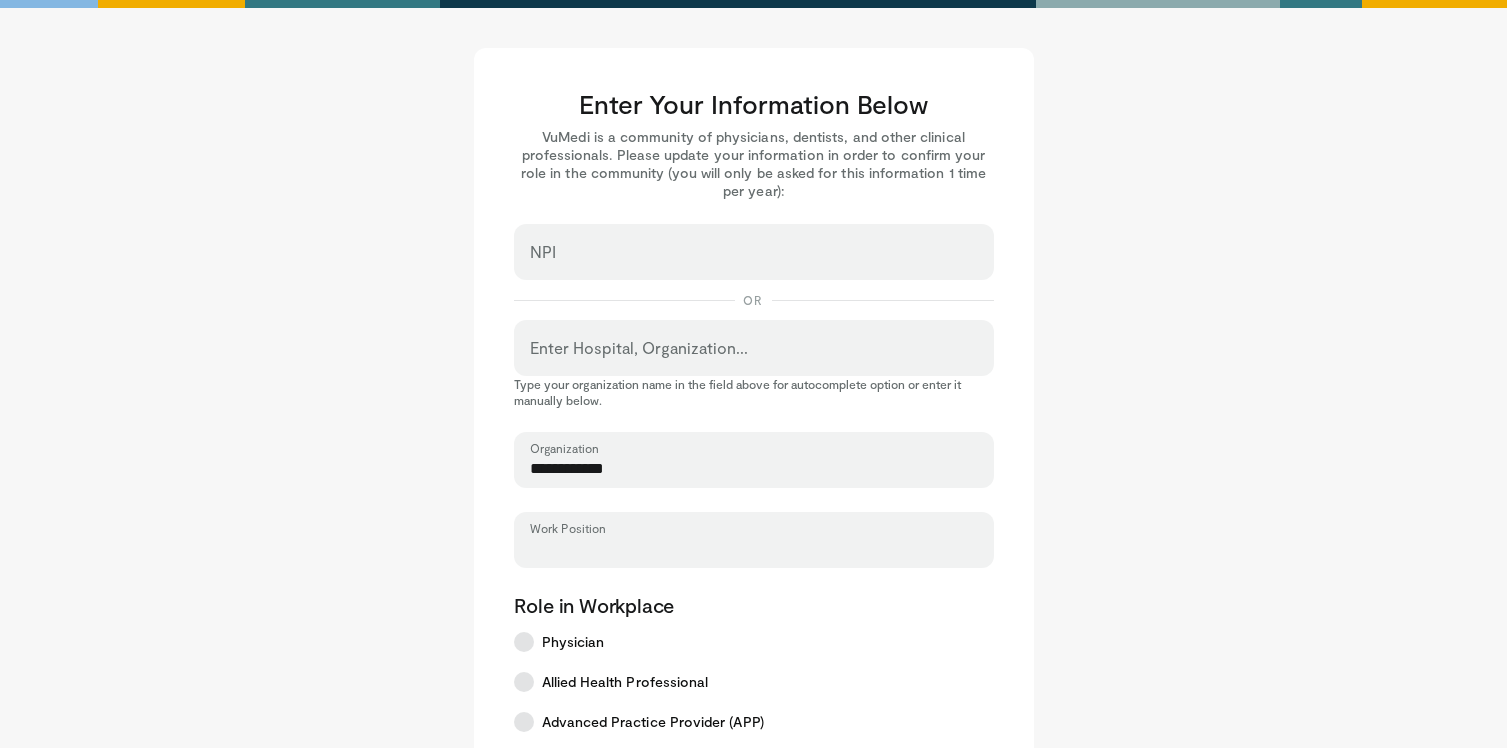 click on "Work Position" at bounding box center (754, 549) 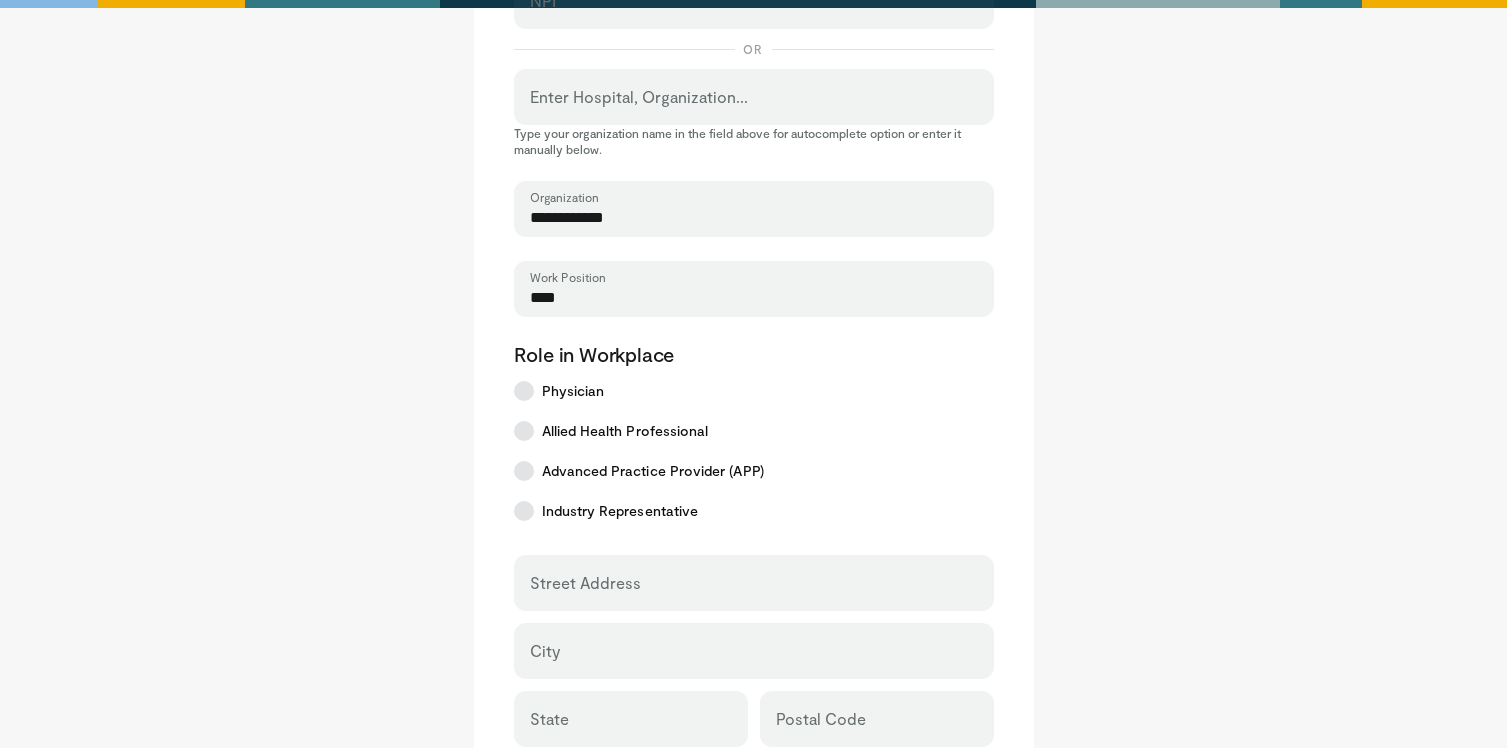 scroll, scrollTop: 345, scrollLeft: 0, axis: vertical 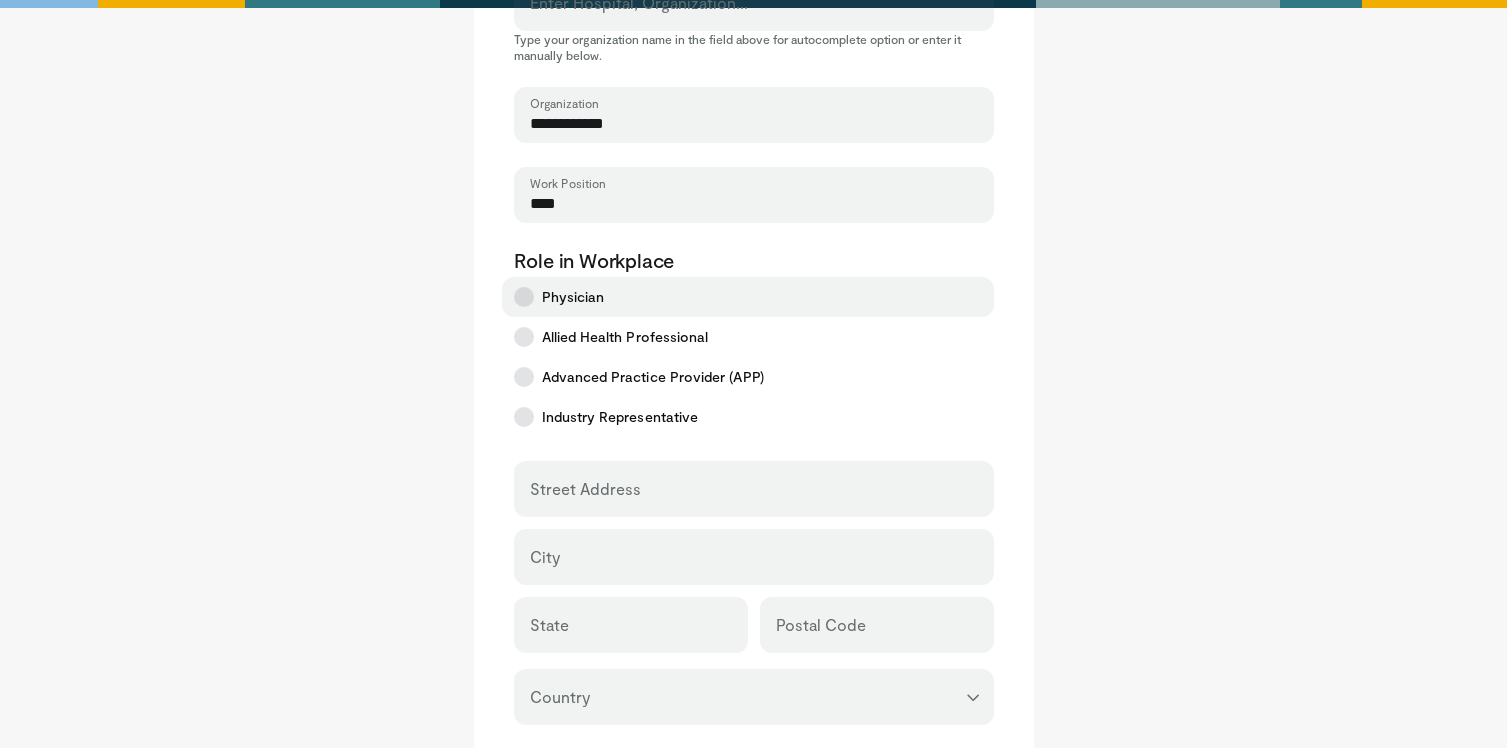 click on "Physician" at bounding box center [748, 297] 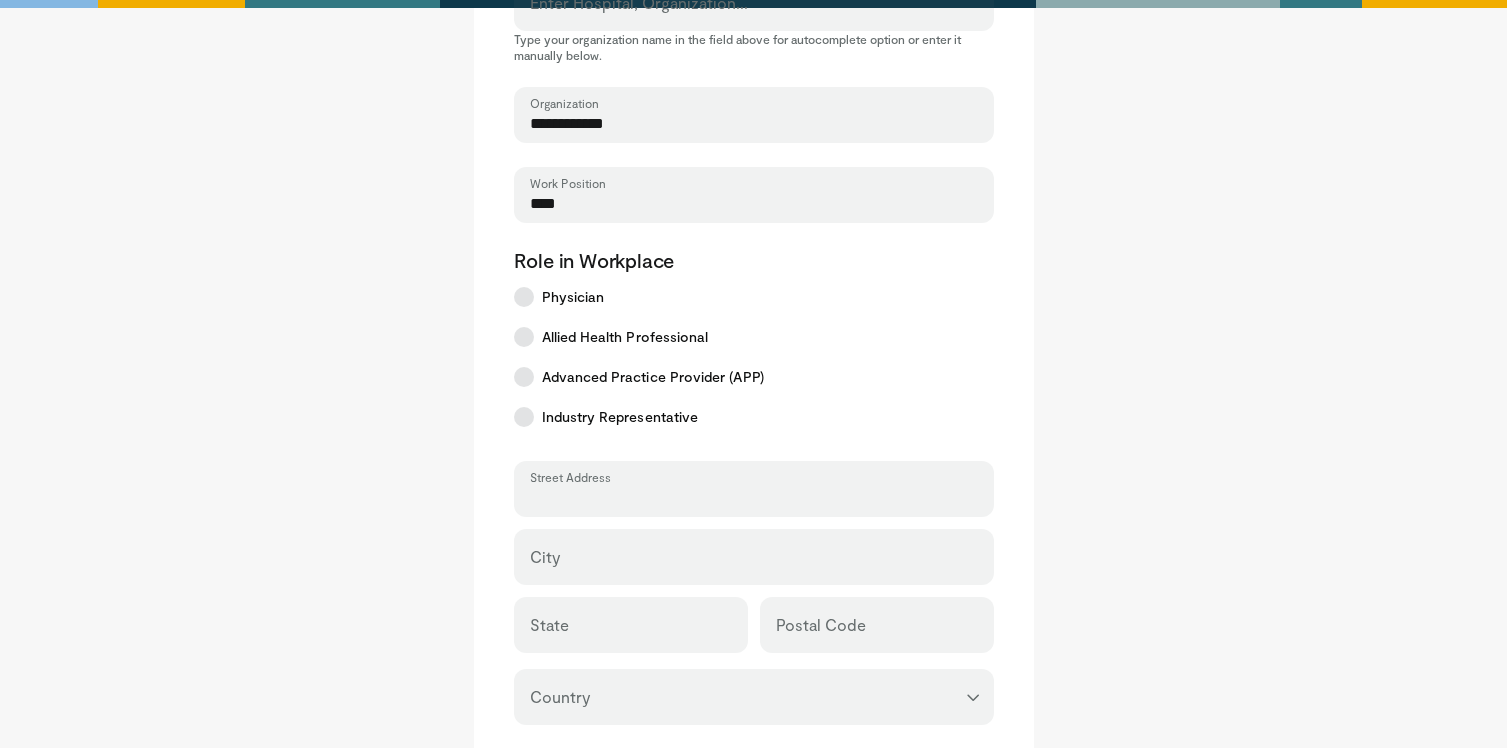 click on "Street Address" at bounding box center (754, 498) 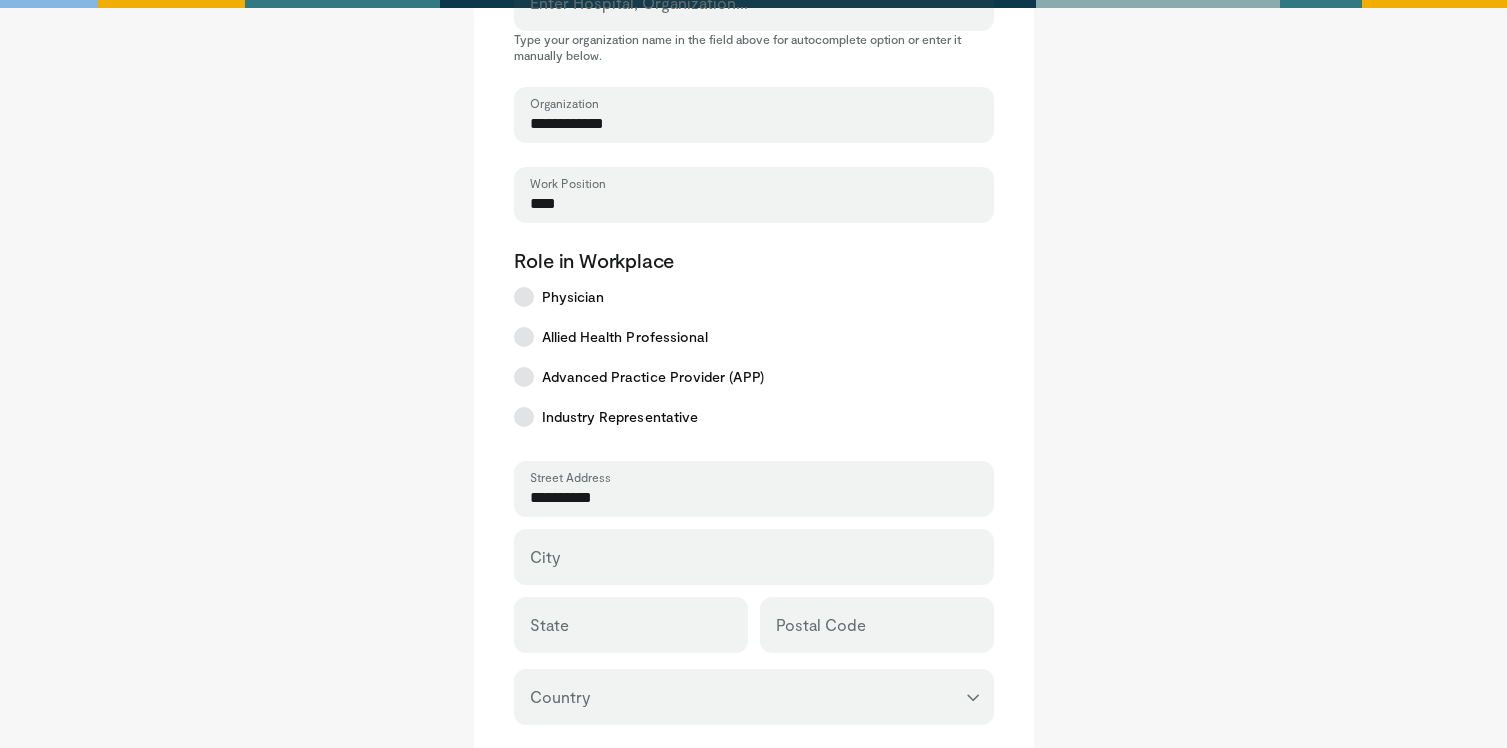 click on "**********" at bounding box center [754, 498] 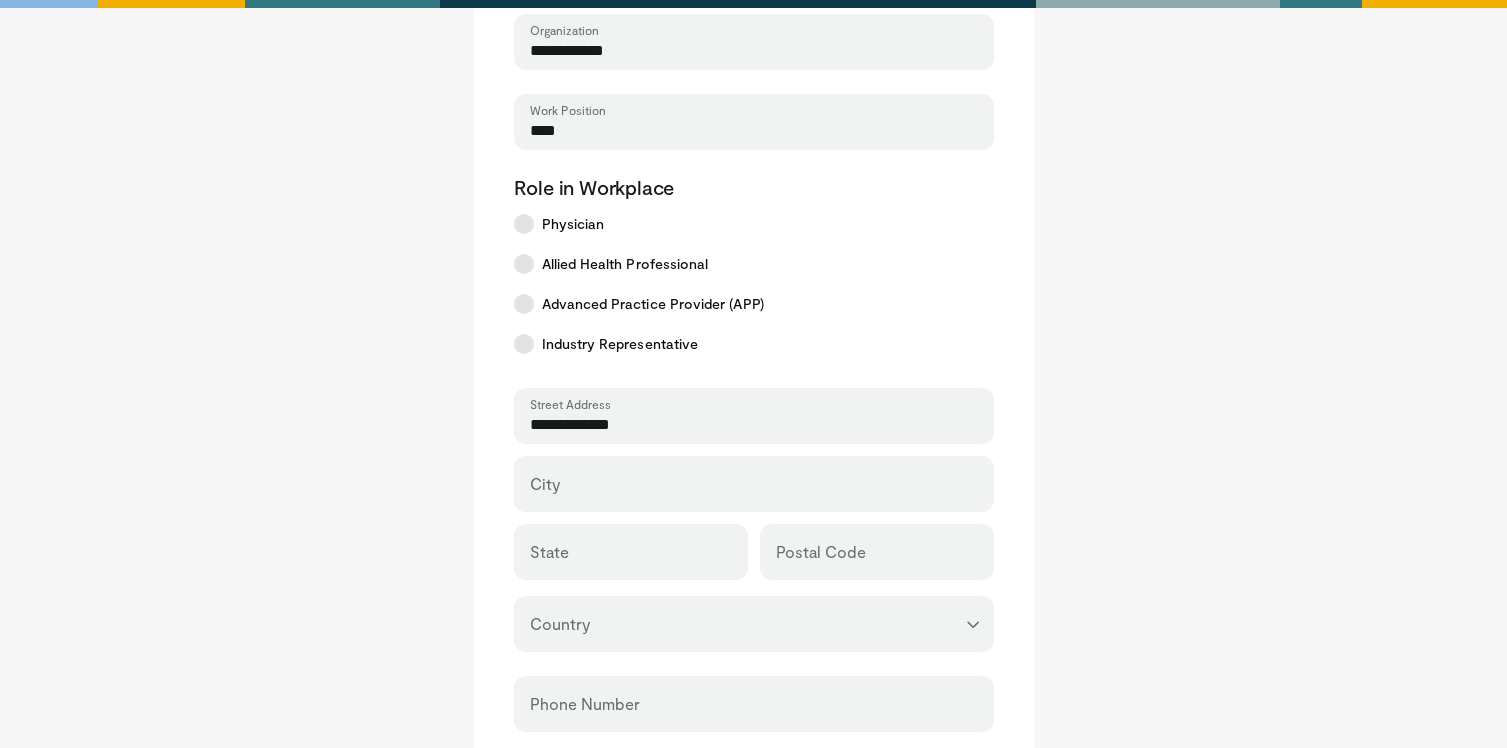 scroll, scrollTop: 202, scrollLeft: 0, axis: vertical 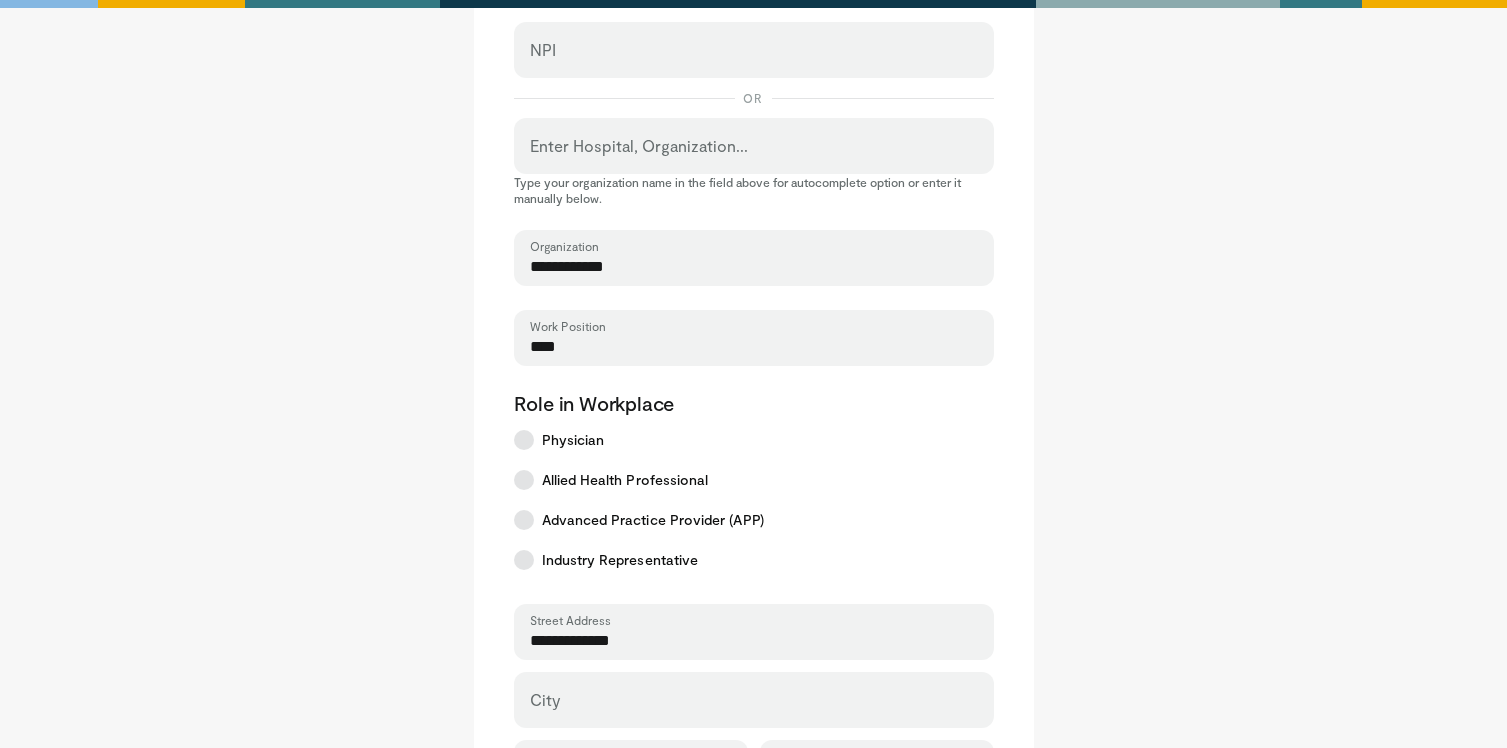 type on "**********" 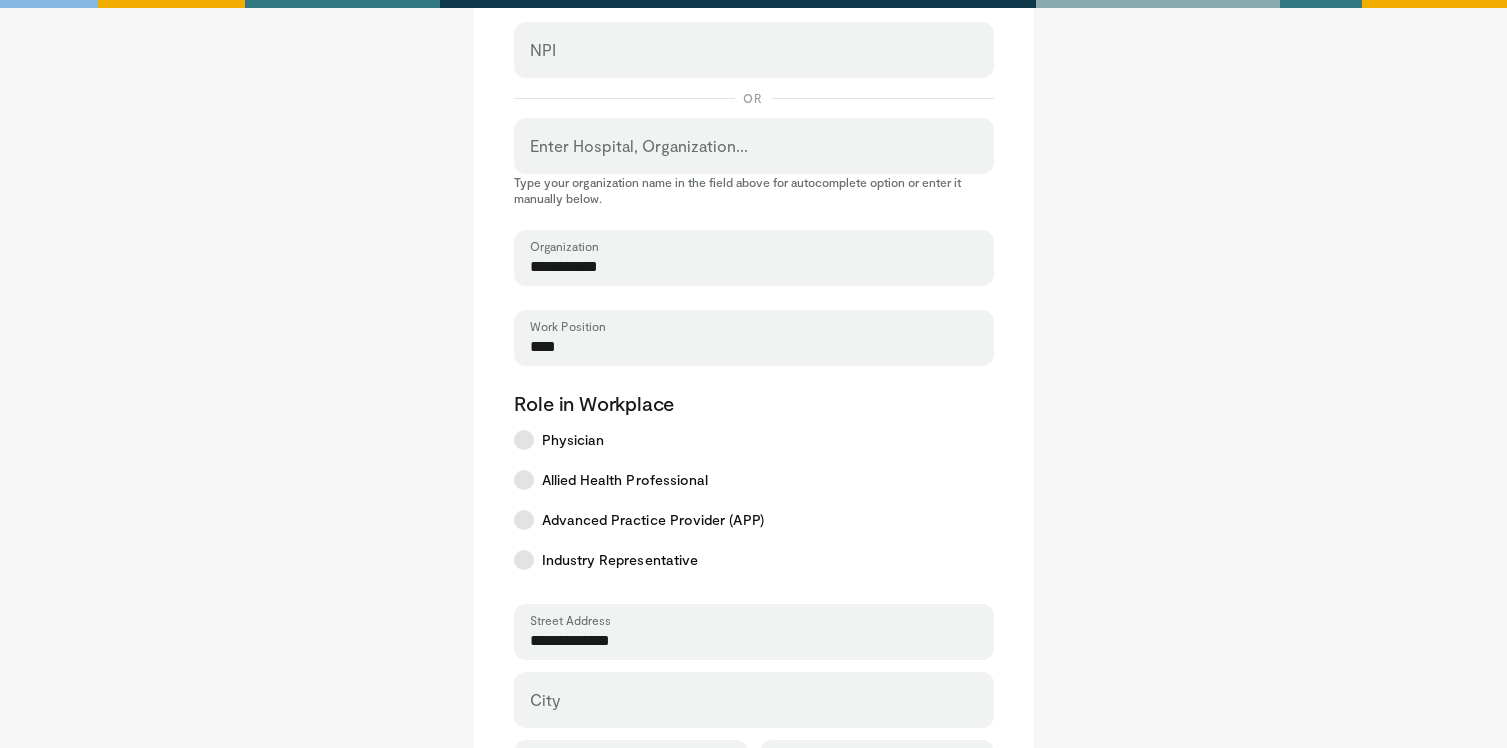 type on "**********" 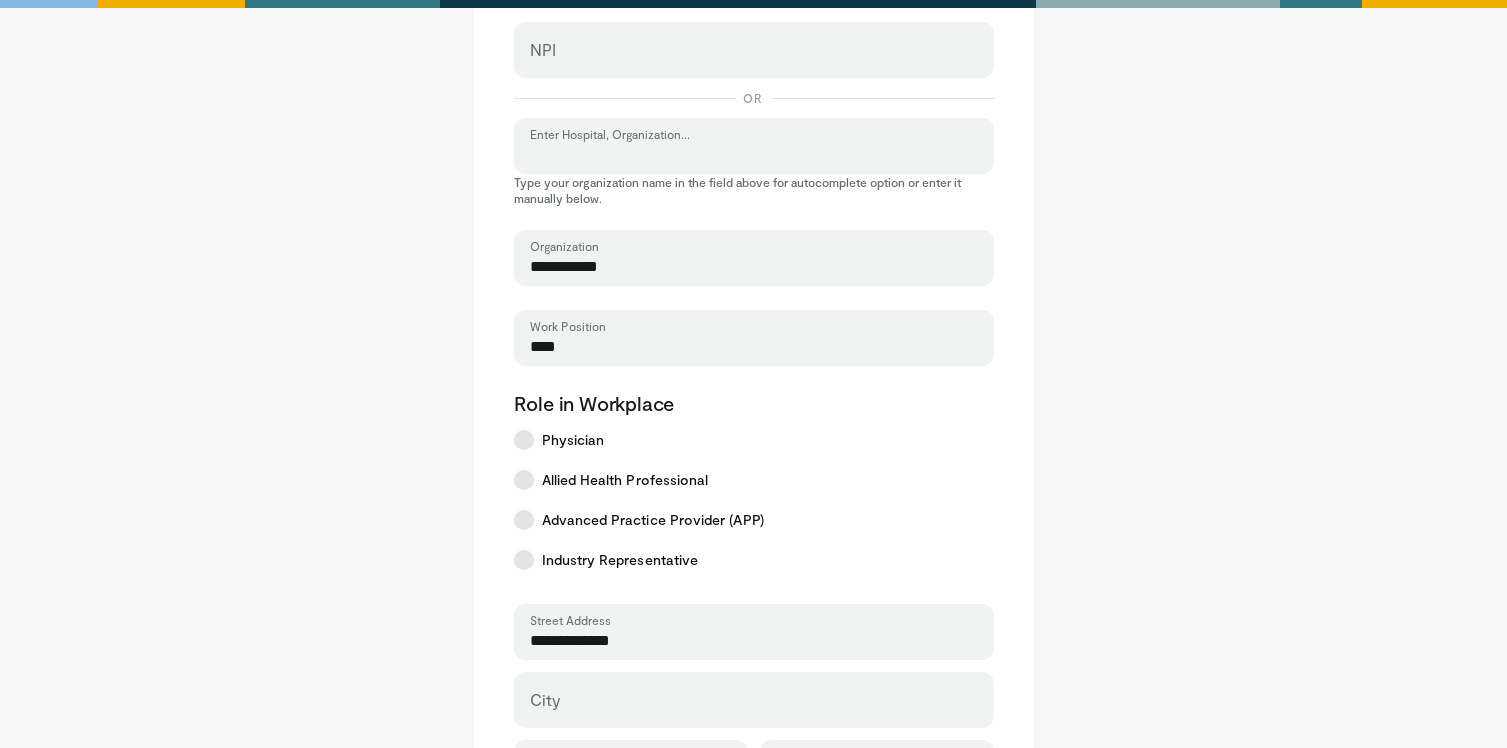 click on "Enter Hospital, Organization..." at bounding box center [754, 155] 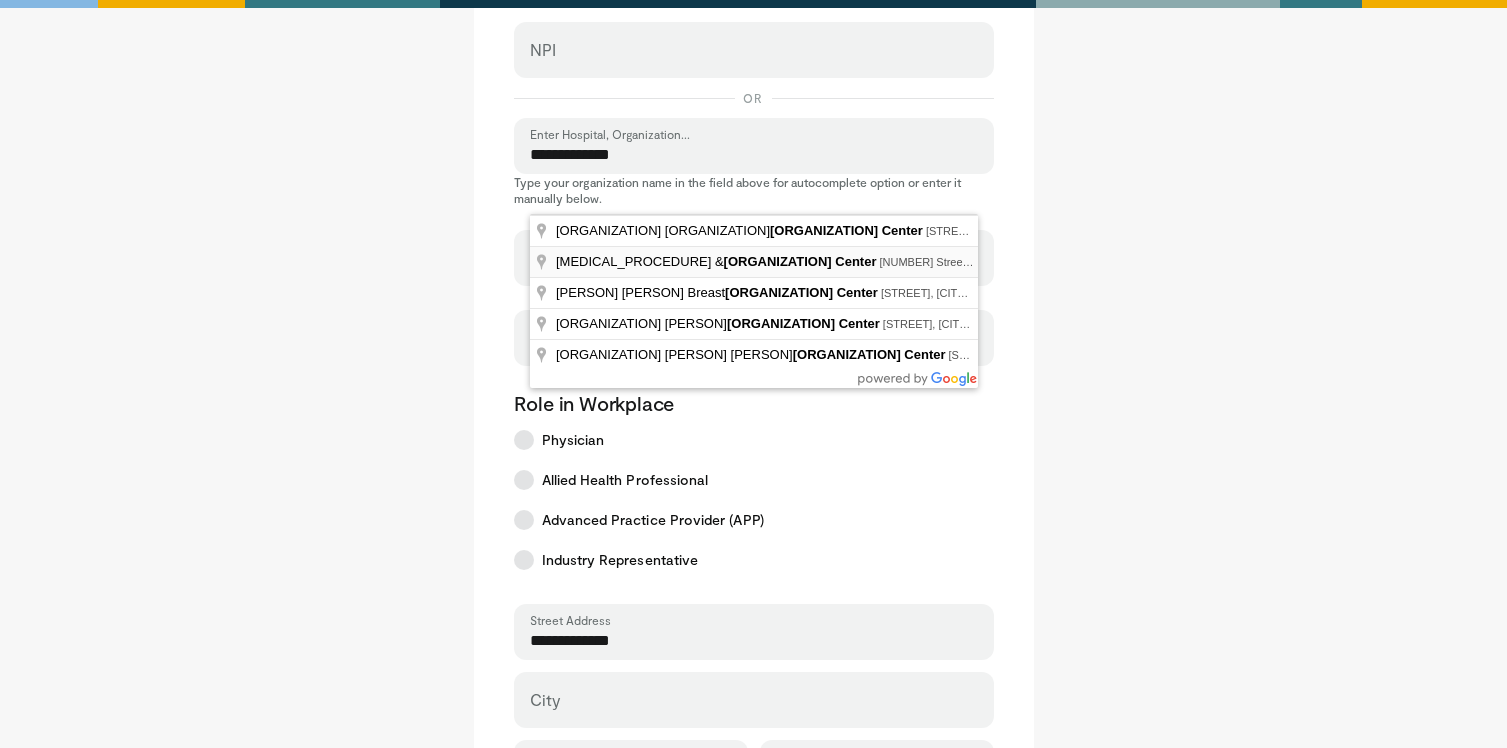 type on "**********" 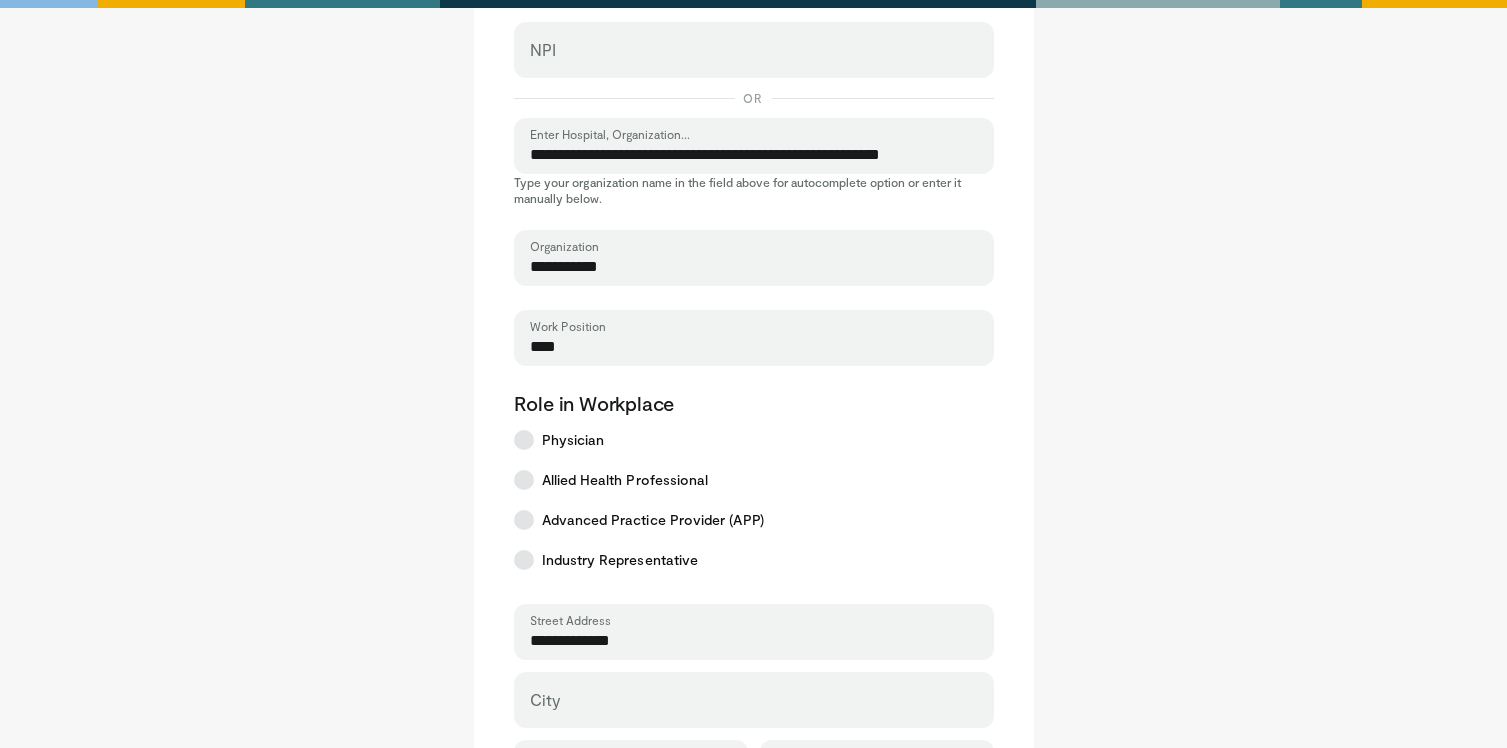 type on "**********" 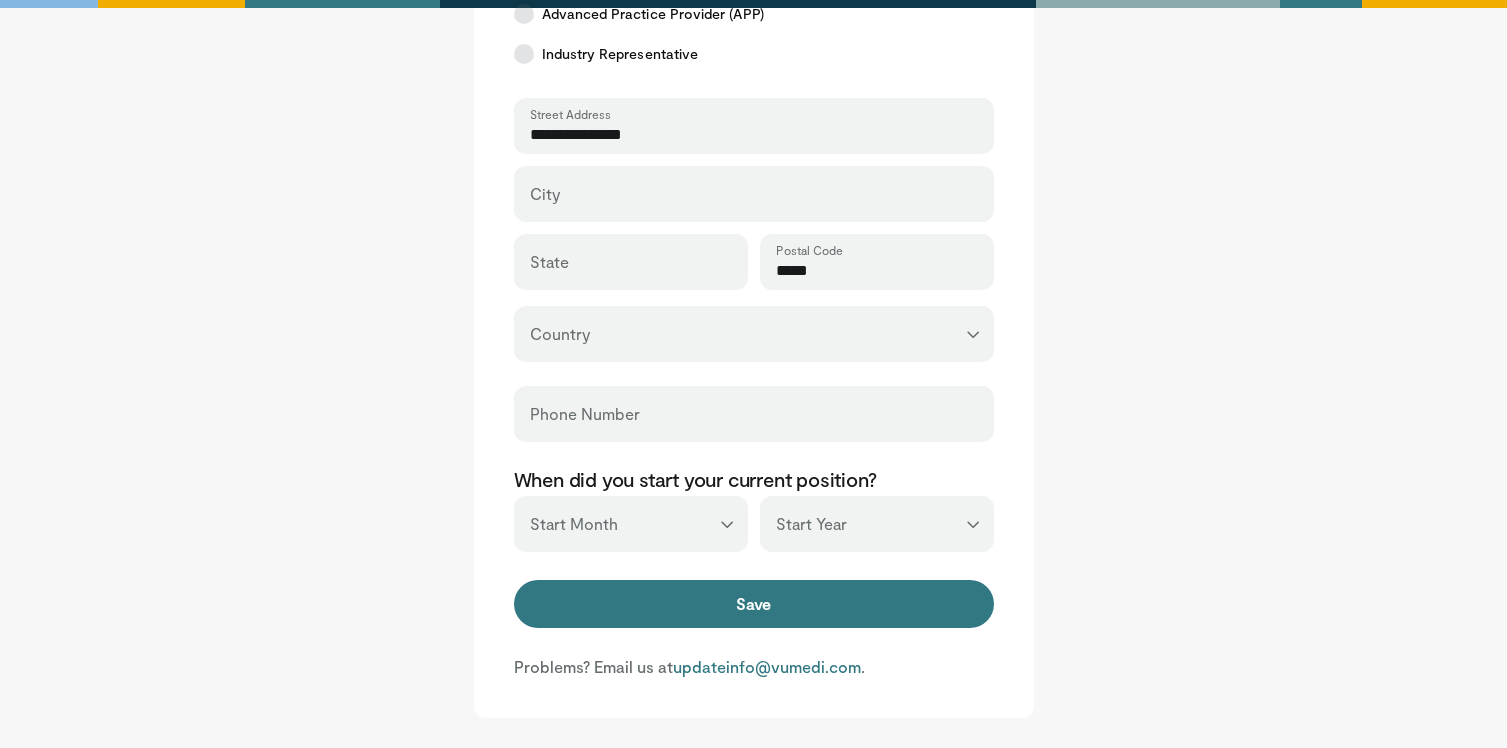 scroll, scrollTop: 736, scrollLeft: 0, axis: vertical 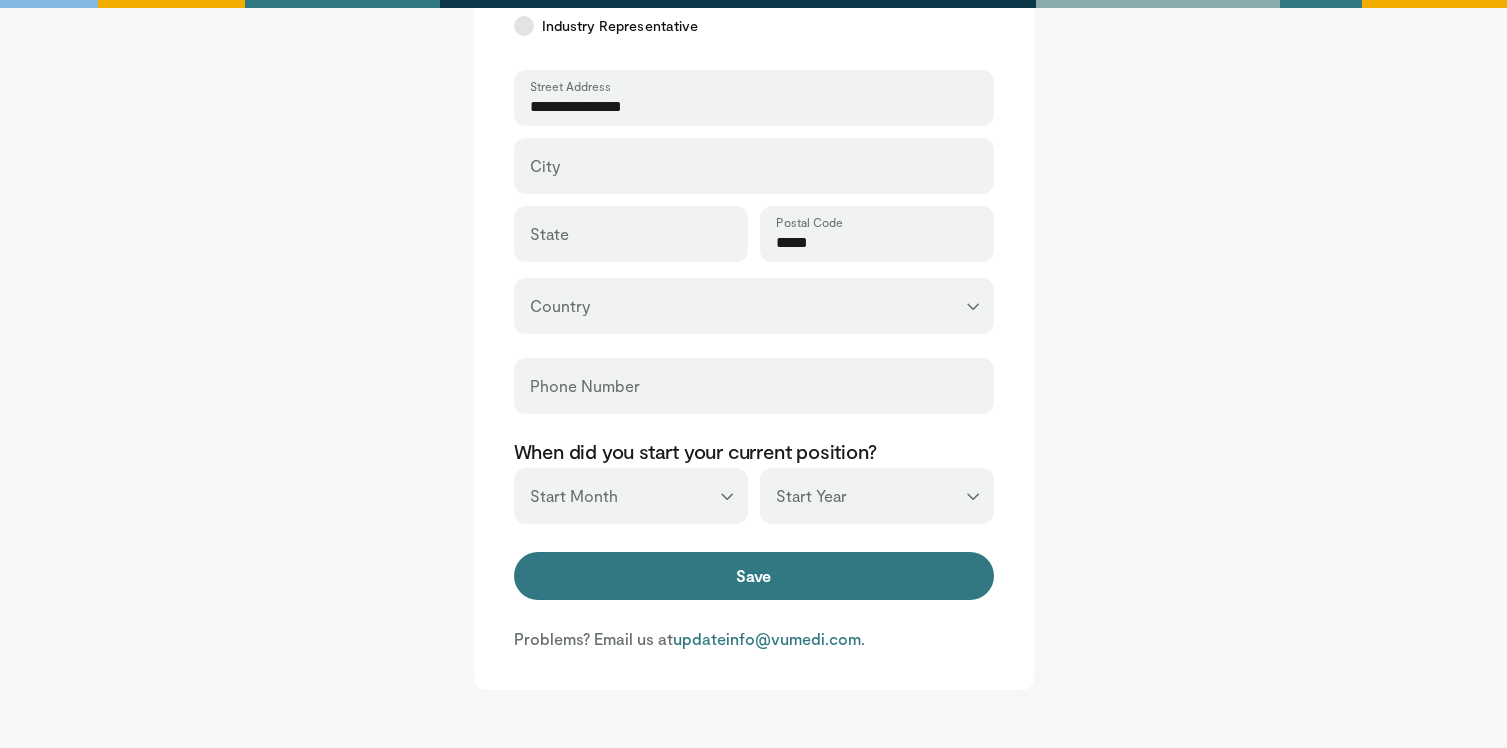 click on "***
*******
********
*****
*****
***
****
****
******
*********
*******
********
********" at bounding box center [631, 496] 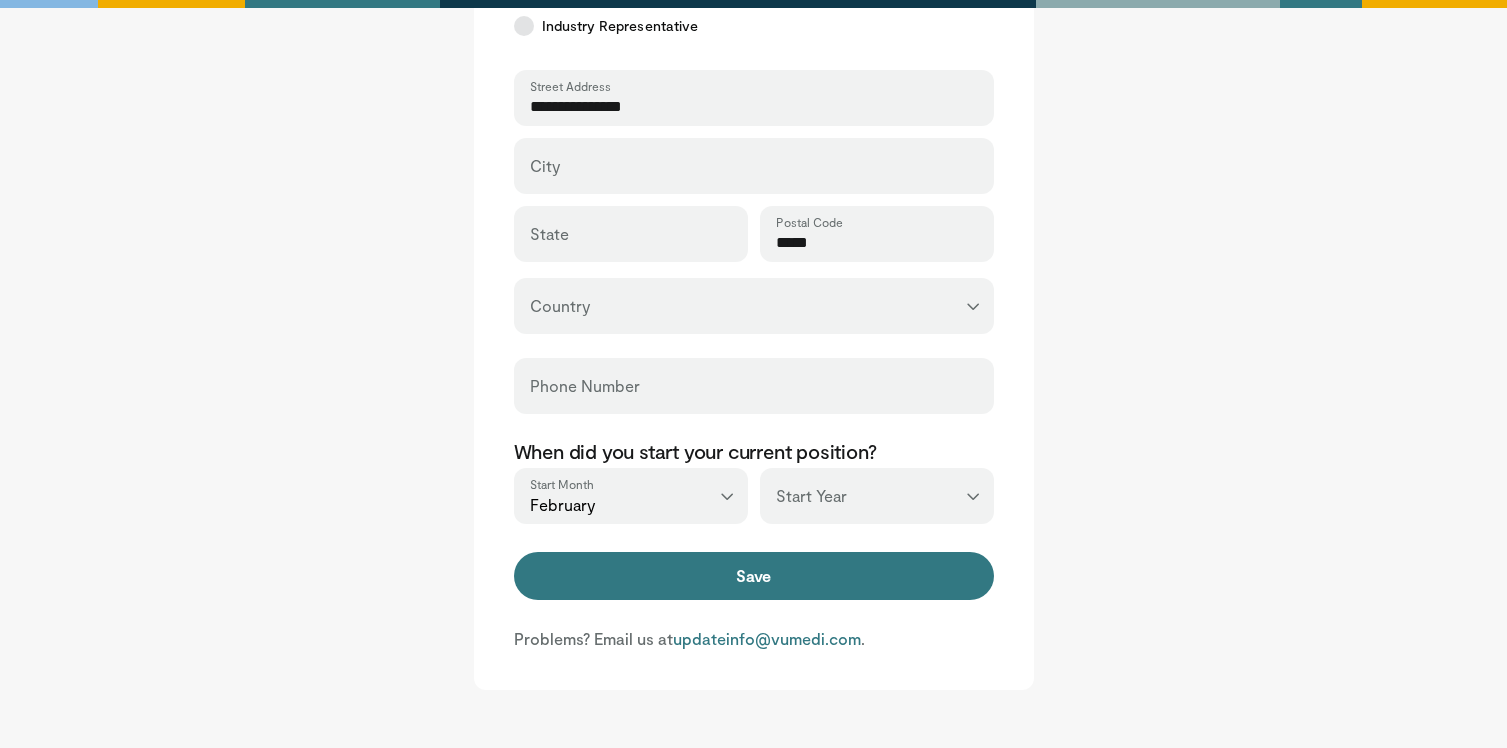 click on "***
****
****
****
****
****
****
****
****
****
****
****
****
****
****
****
****
****
****
****
****
****
****
****
****
****
****
****
****
**** **** **** **** ****" at bounding box center [877, 496] 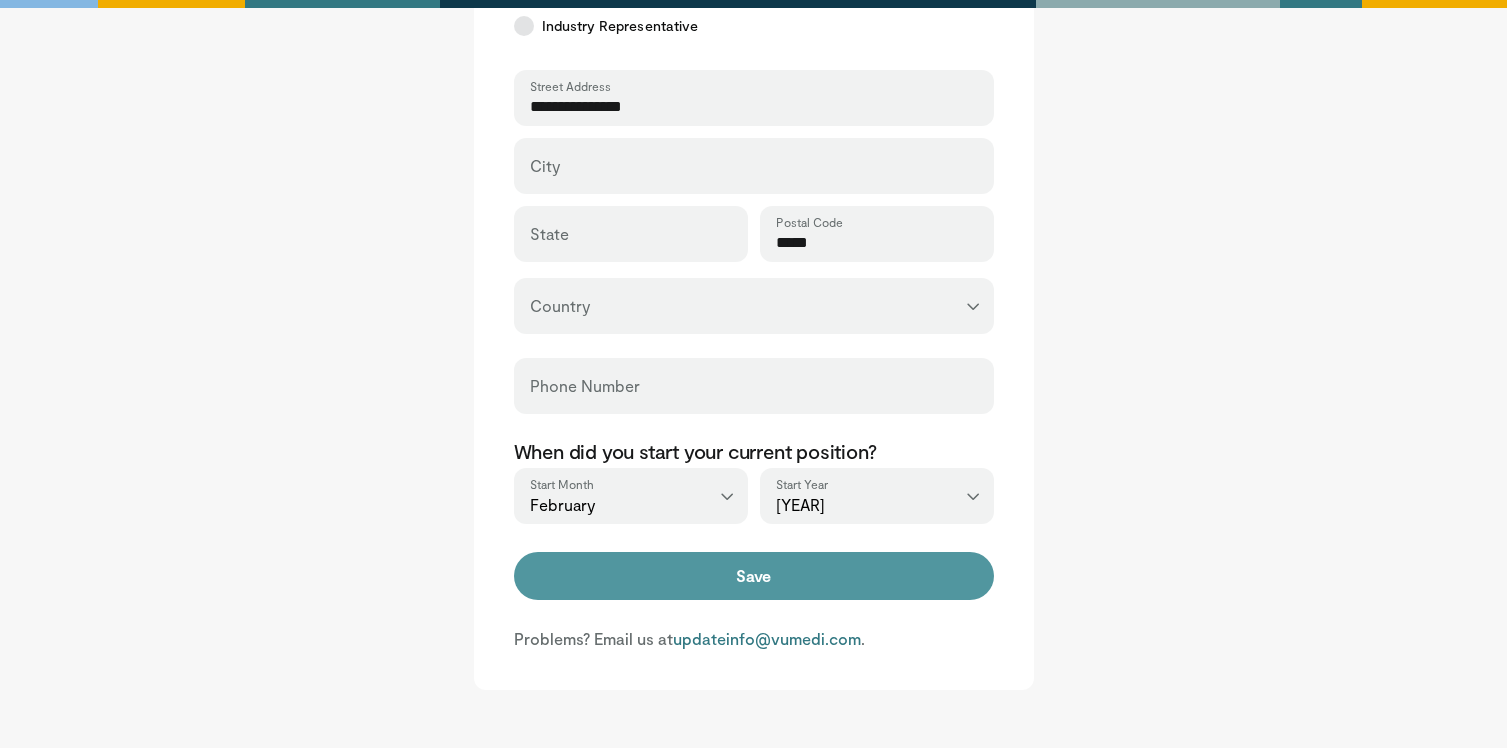 click on "Save" at bounding box center (754, 576) 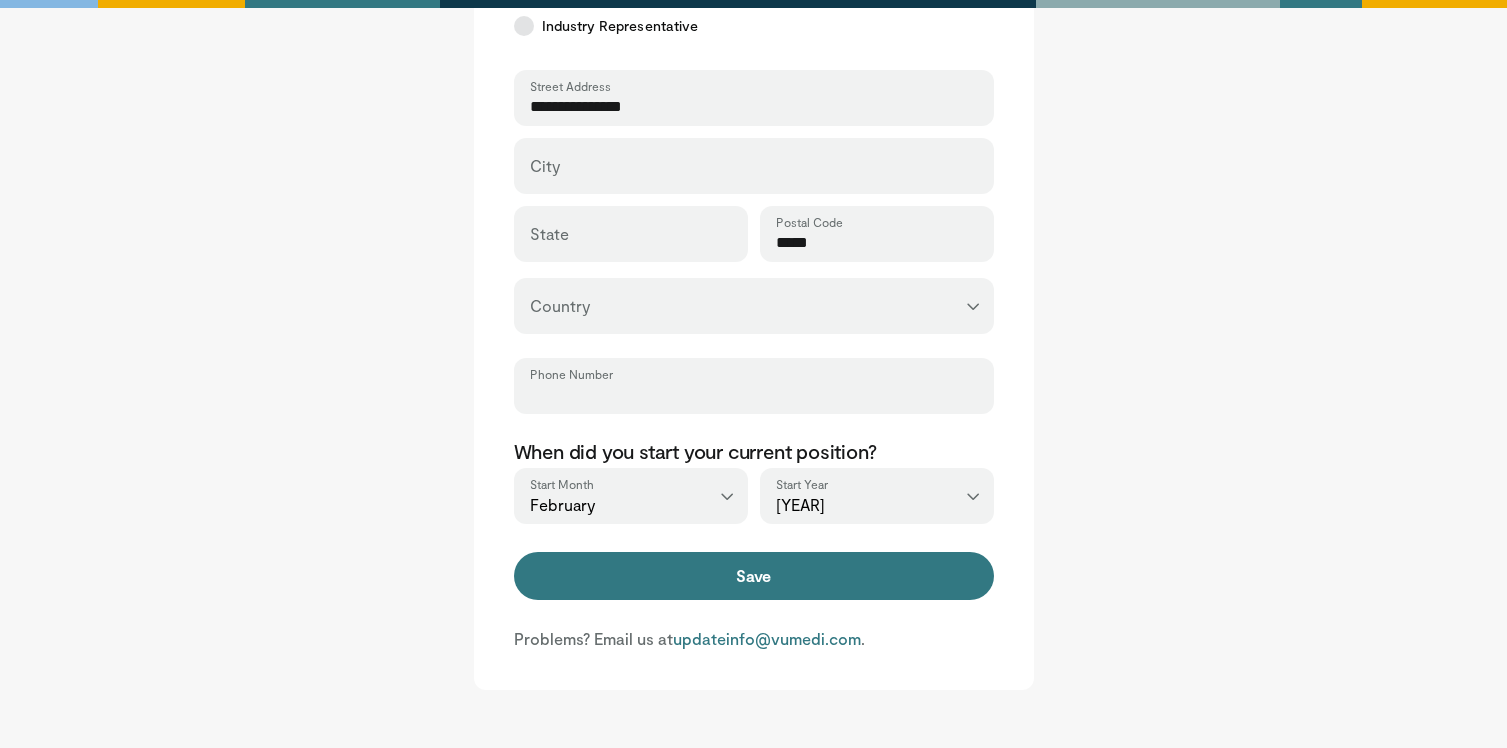 click on "Phone Number" at bounding box center (754, 395) 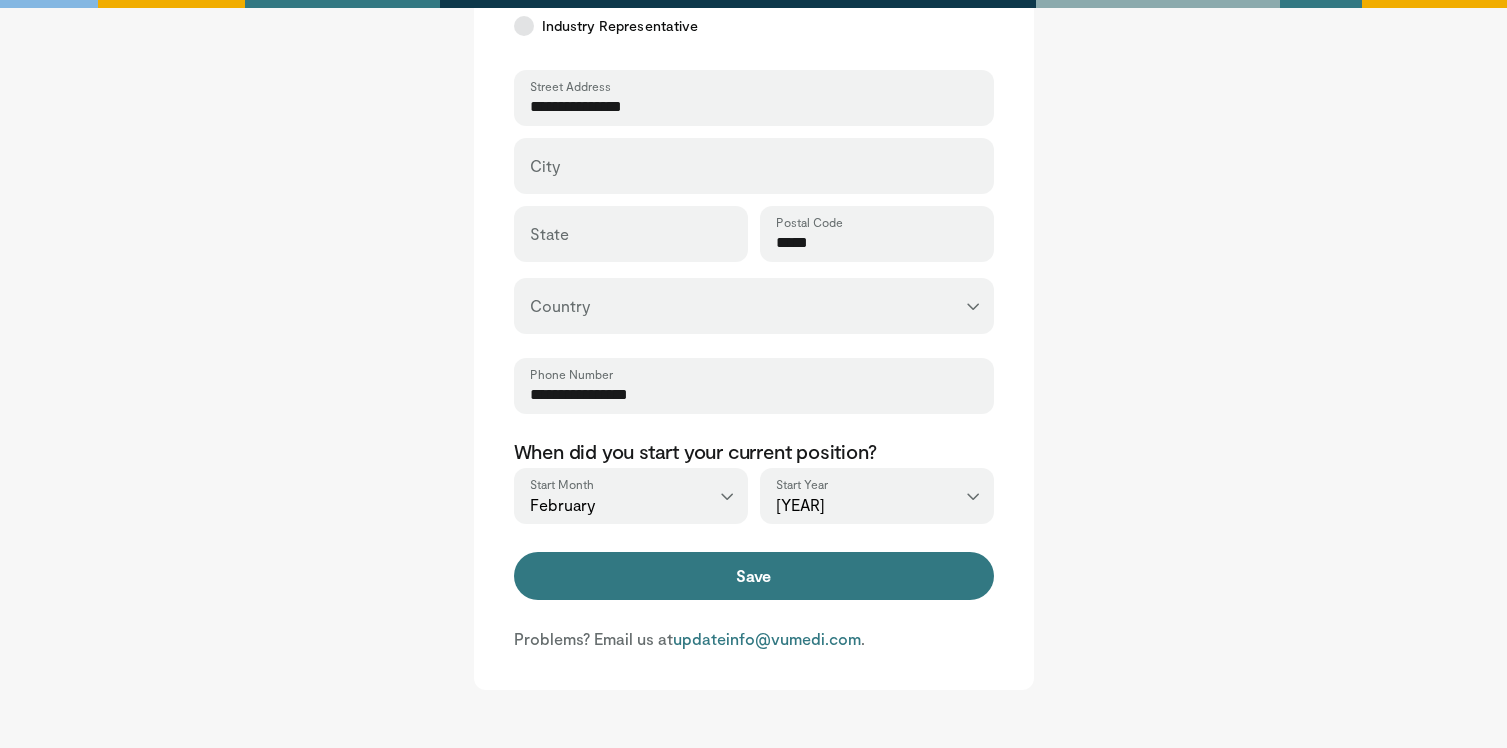 type on "**********" 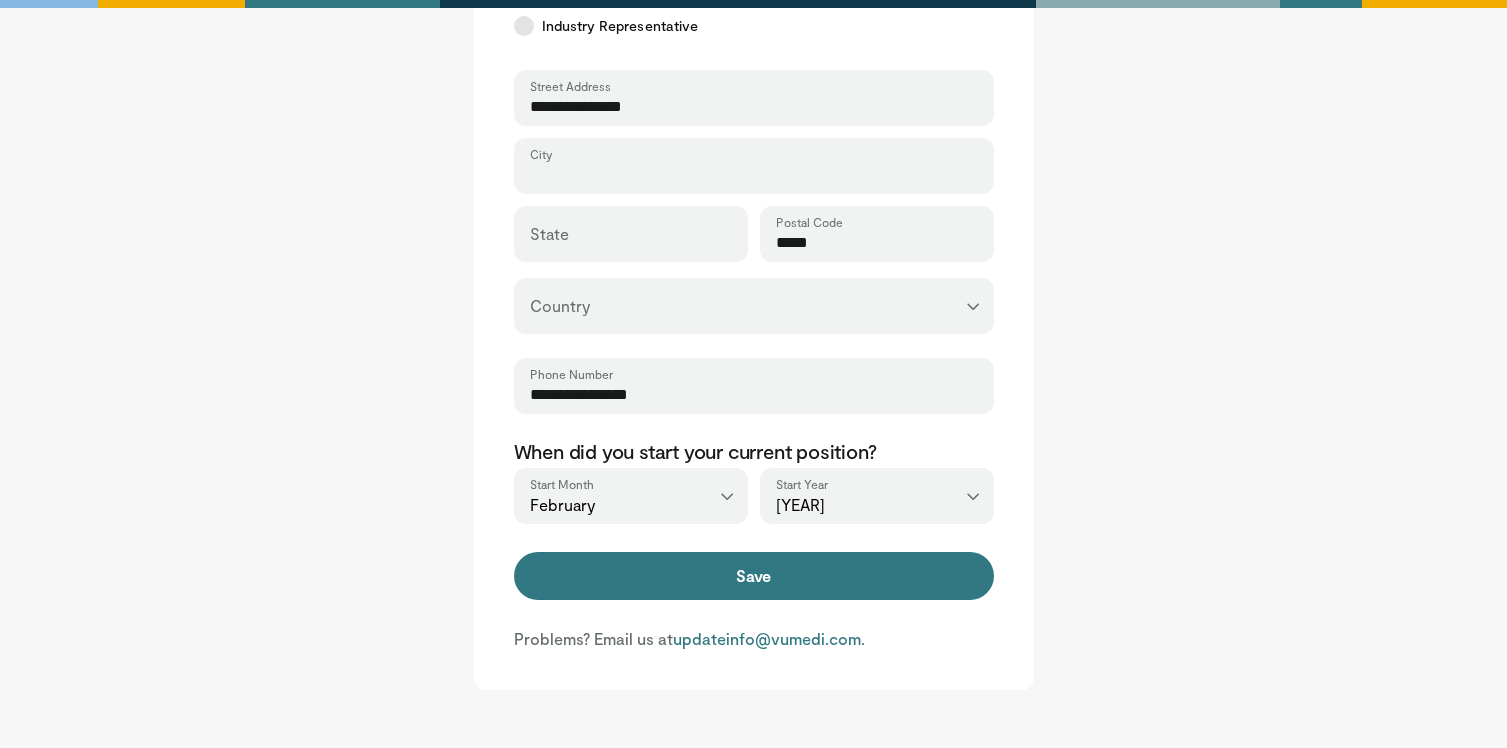 click on "City" at bounding box center [754, 175] 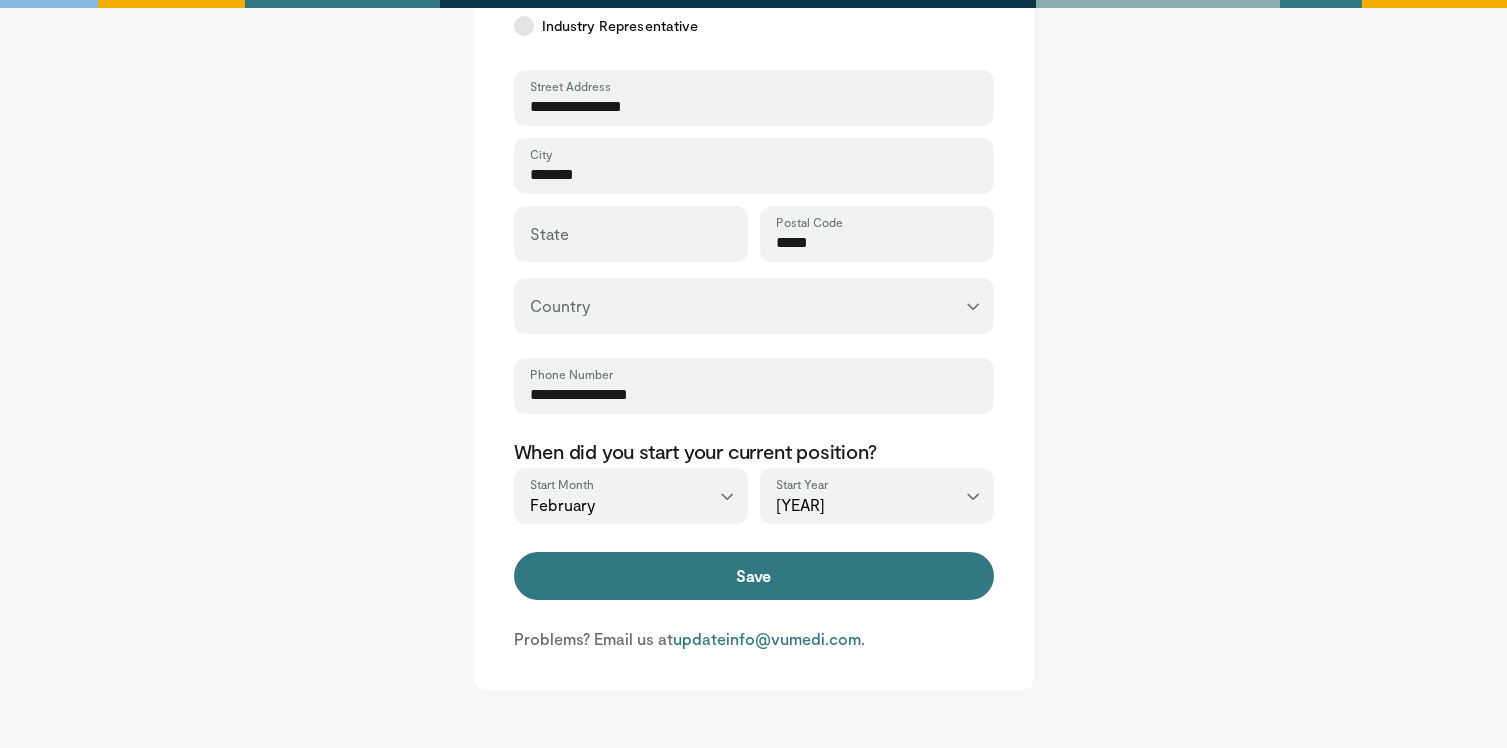 type on "*******" 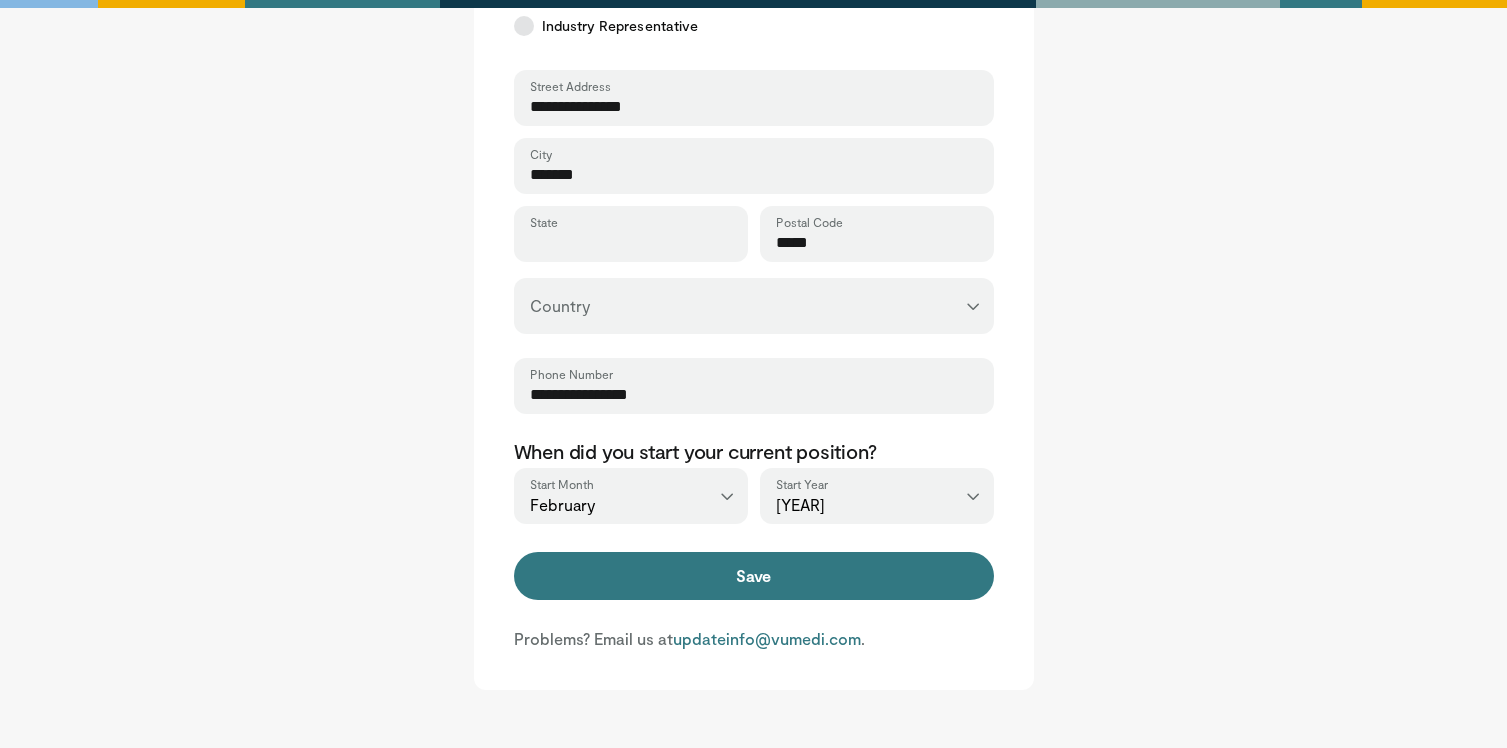 click on "State" at bounding box center (631, 243) 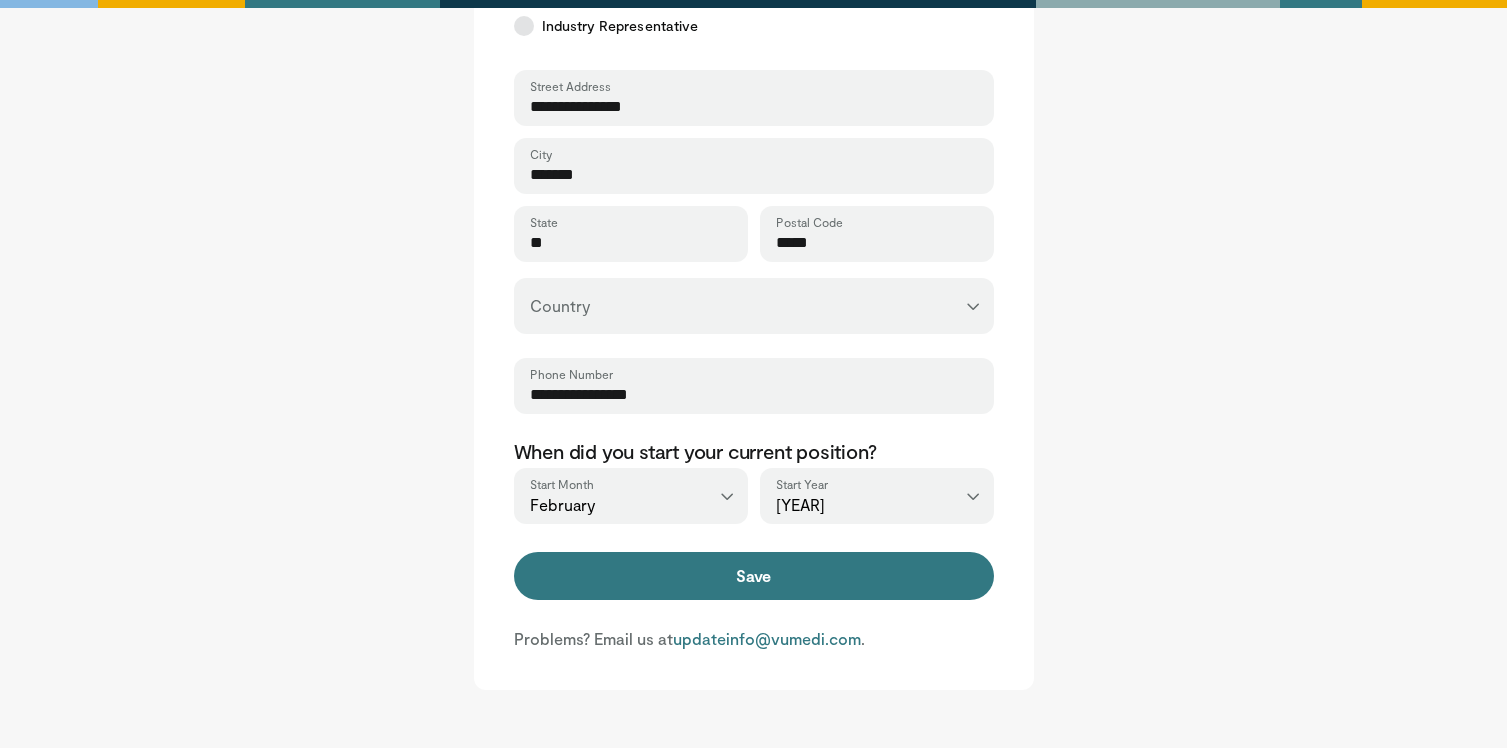 type on "**" 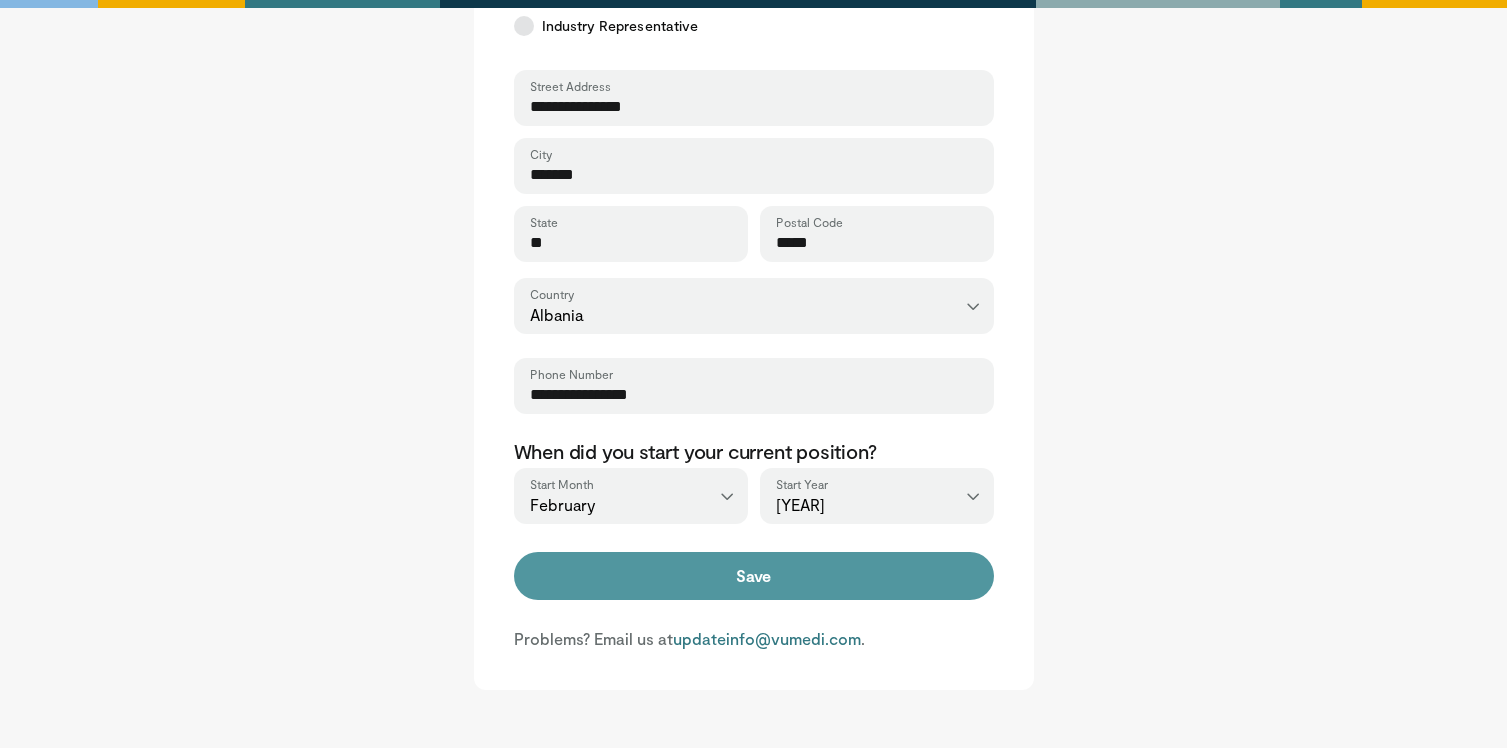click on "Save" at bounding box center (754, 576) 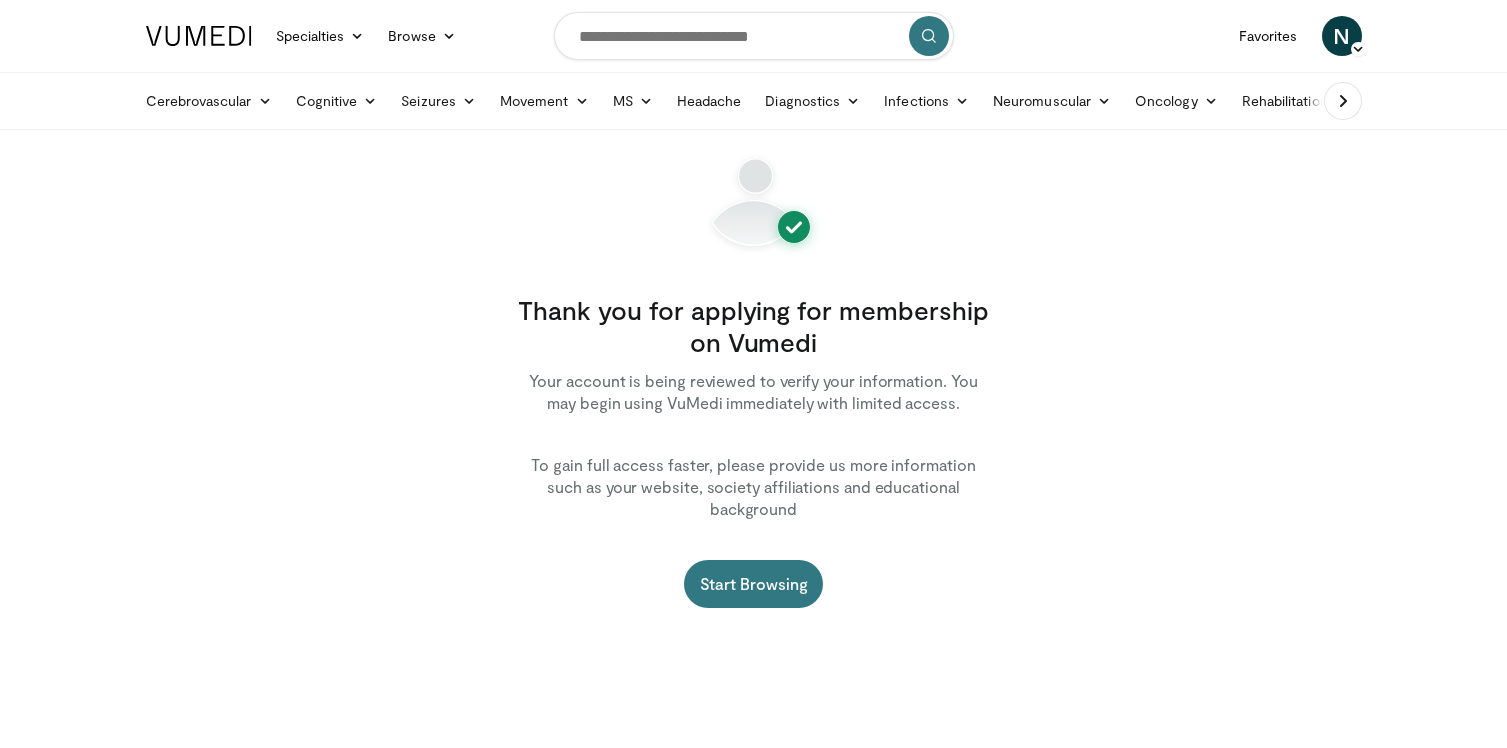 scroll, scrollTop: 0, scrollLeft: 0, axis: both 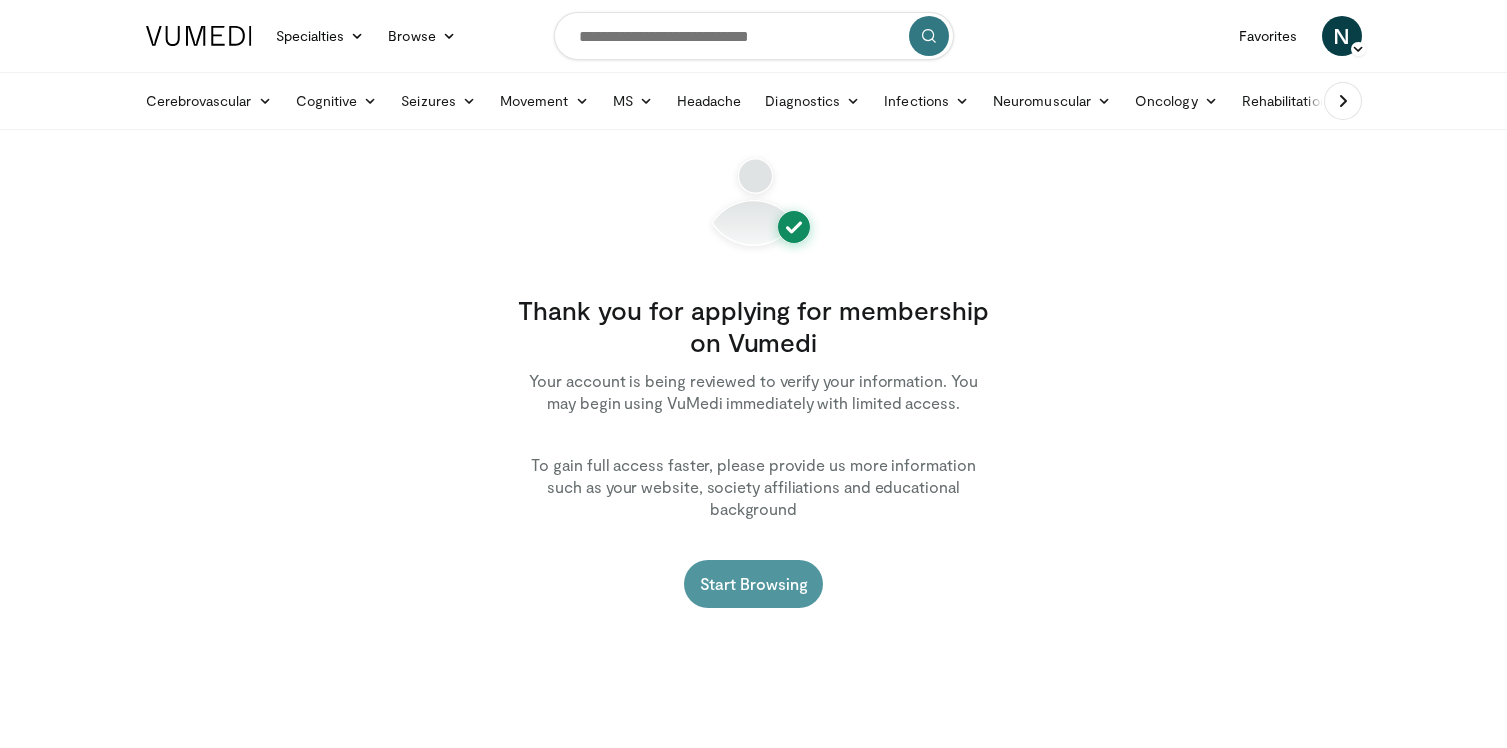 click on "Start Browsing" at bounding box center [754, 584] 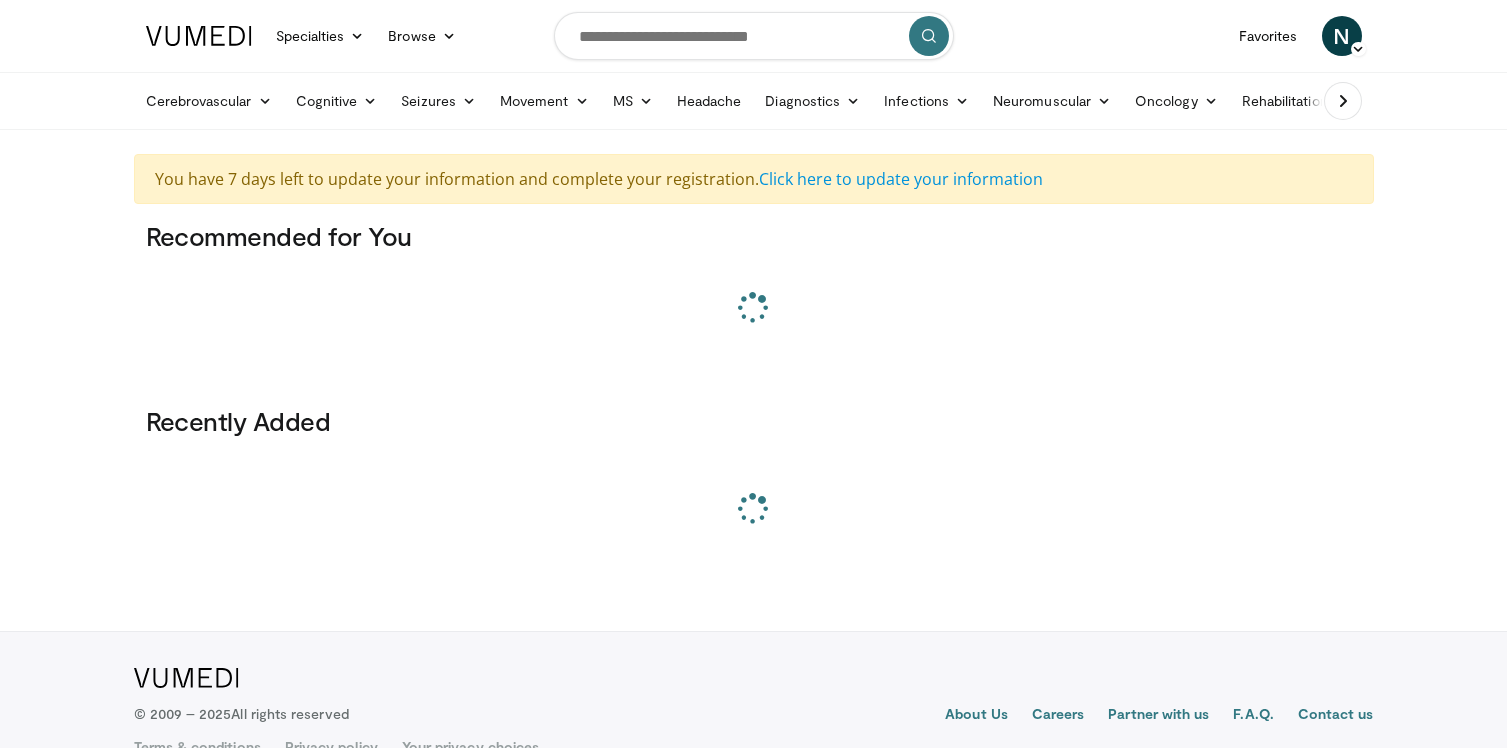 scroll, scrollTop: 0, scrollLeft: 0, axis: both 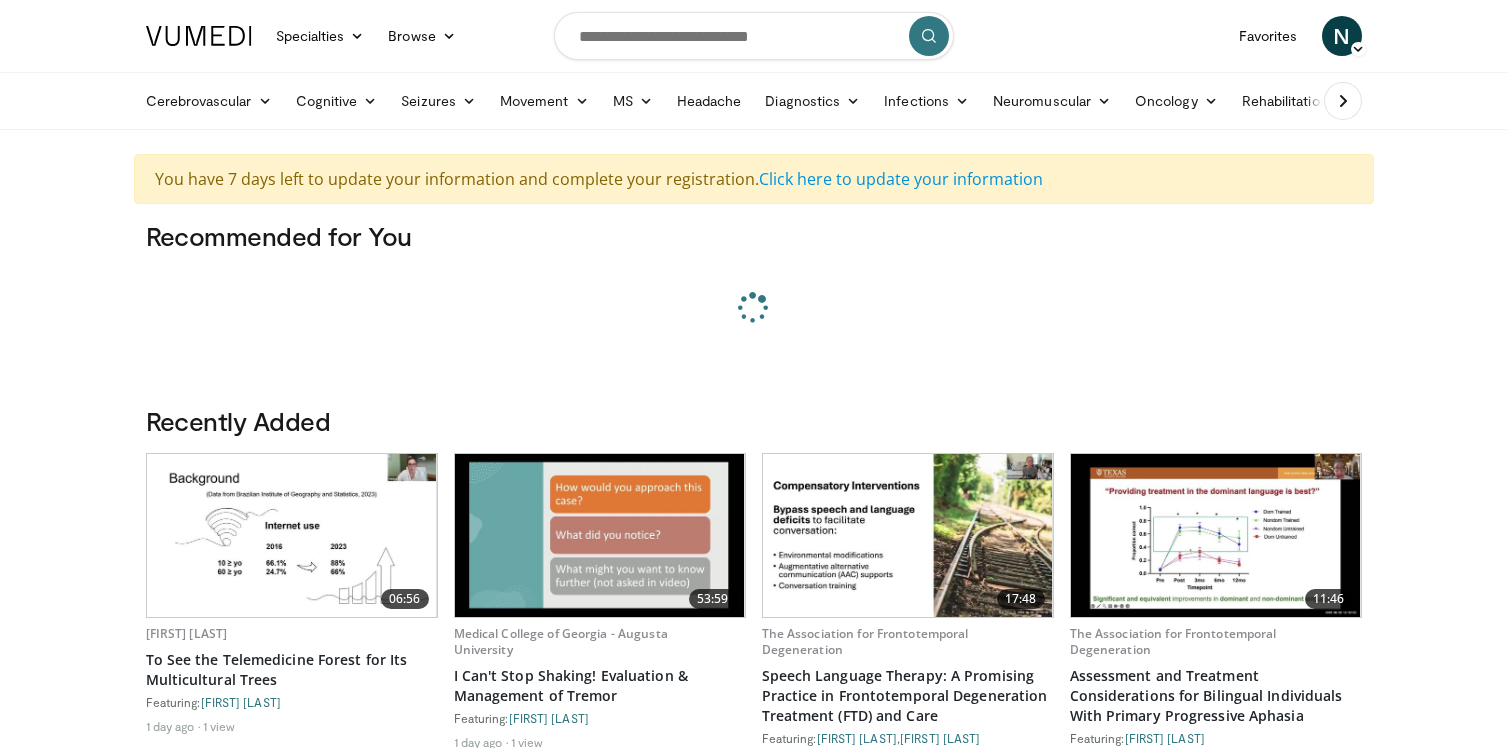 click on "You have 7 days left to update your information and complete your registration.
Click here to update your information
Recommended for You
Show more
Continue Watching
There are no available videos.
Show more
Recently Added
06:56
[LAST] [FIRST]
To See the Telemedicine Forest for Its Multicultural Trees
Featuring:  [LAST] [FIRST]
1 day ago
1 view
53:59
Medical College of Georgia - Augusta University
I Can't Stop Shaking! Evaluation & Management of Tremor
Featuring:  [FIRST] [LAST] ," at bounding box center (754, 875) 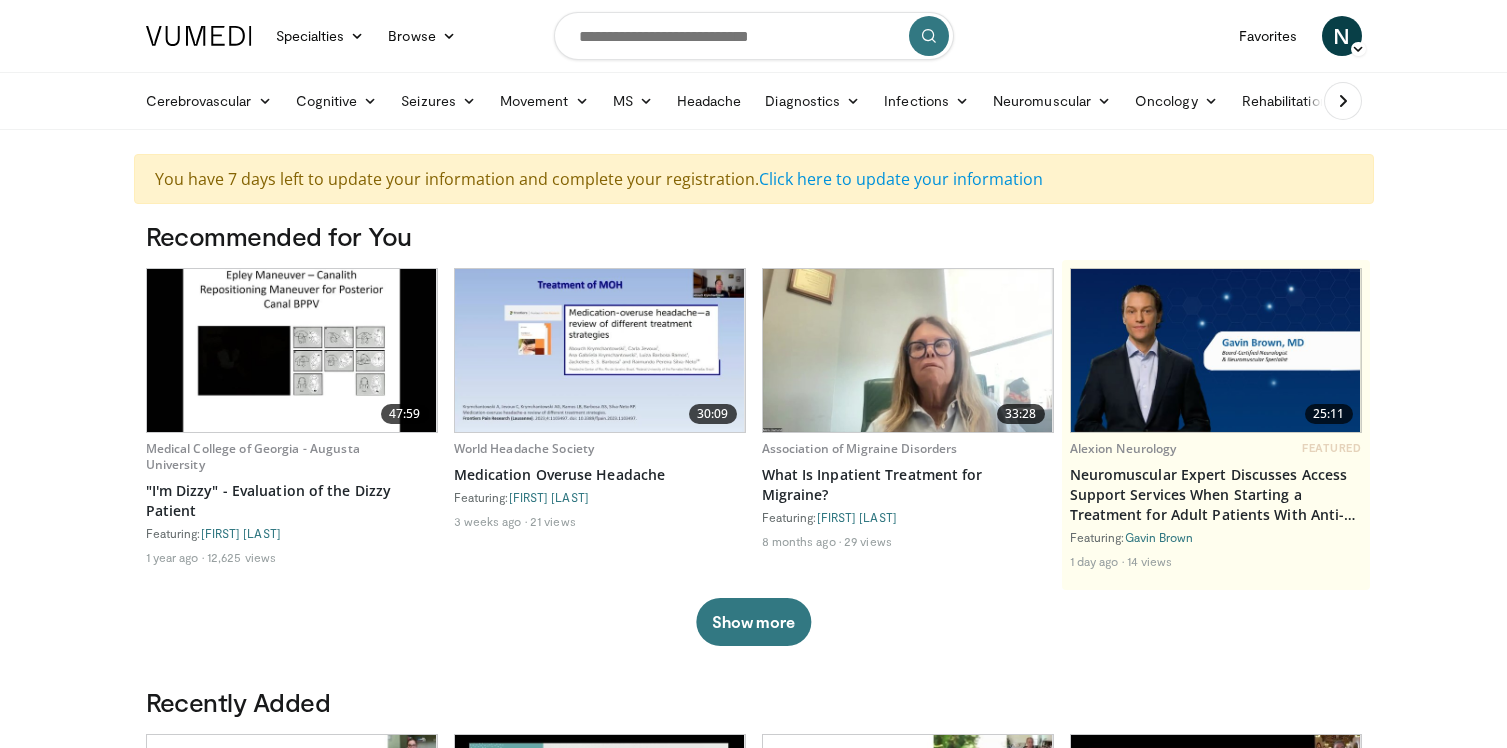 click at bounding box center [600, 350] 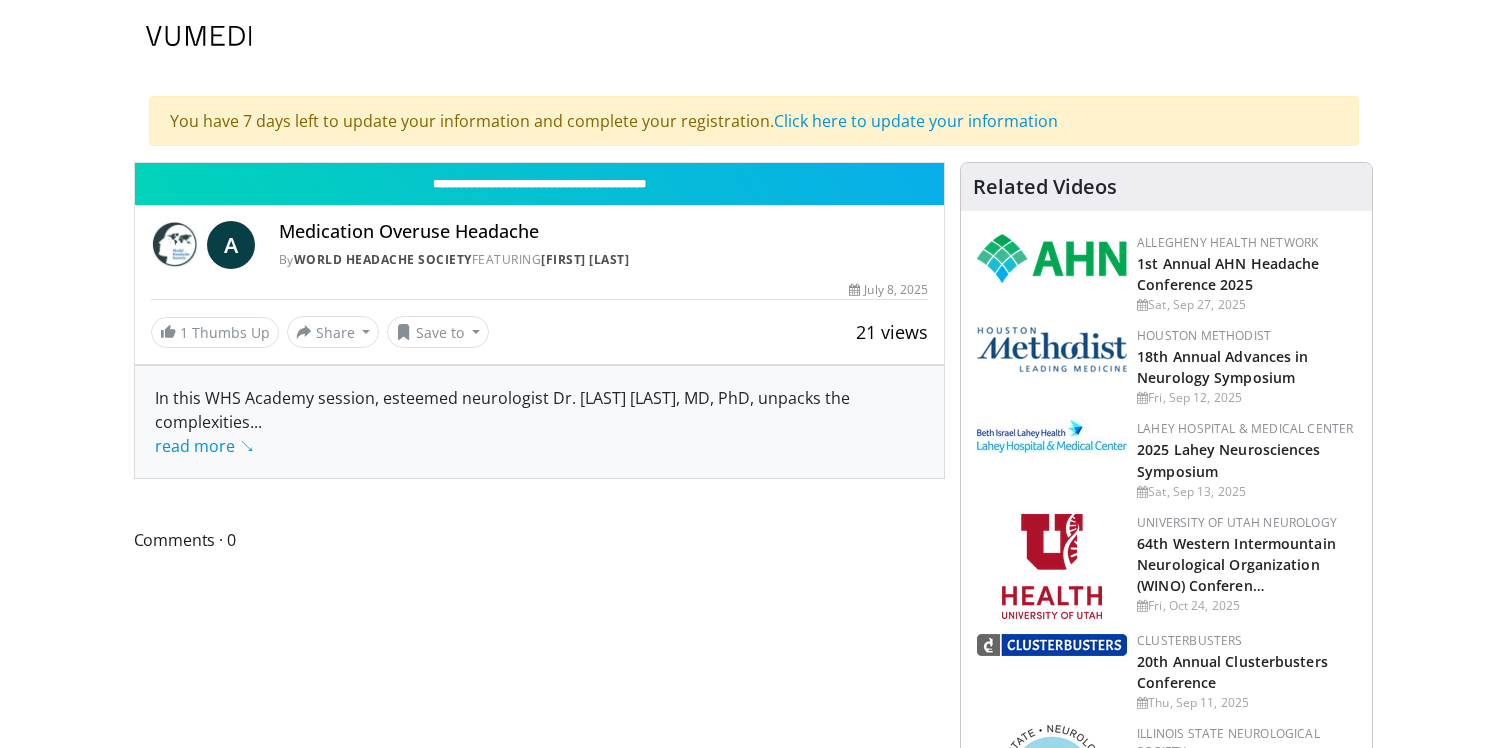 scroll, scrollTop: 0, scrollLeft: 0, axis: both 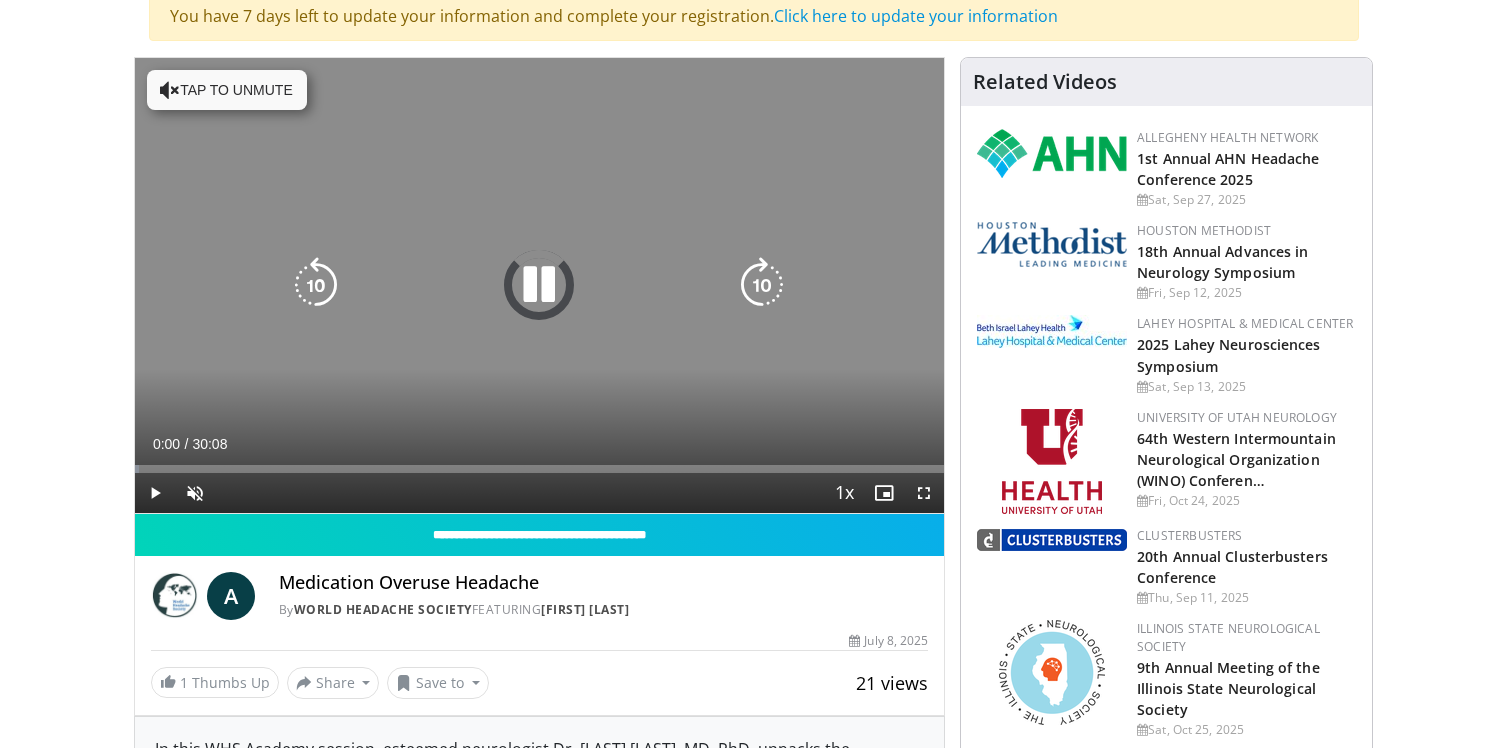 click at bounding box center (539, 285) 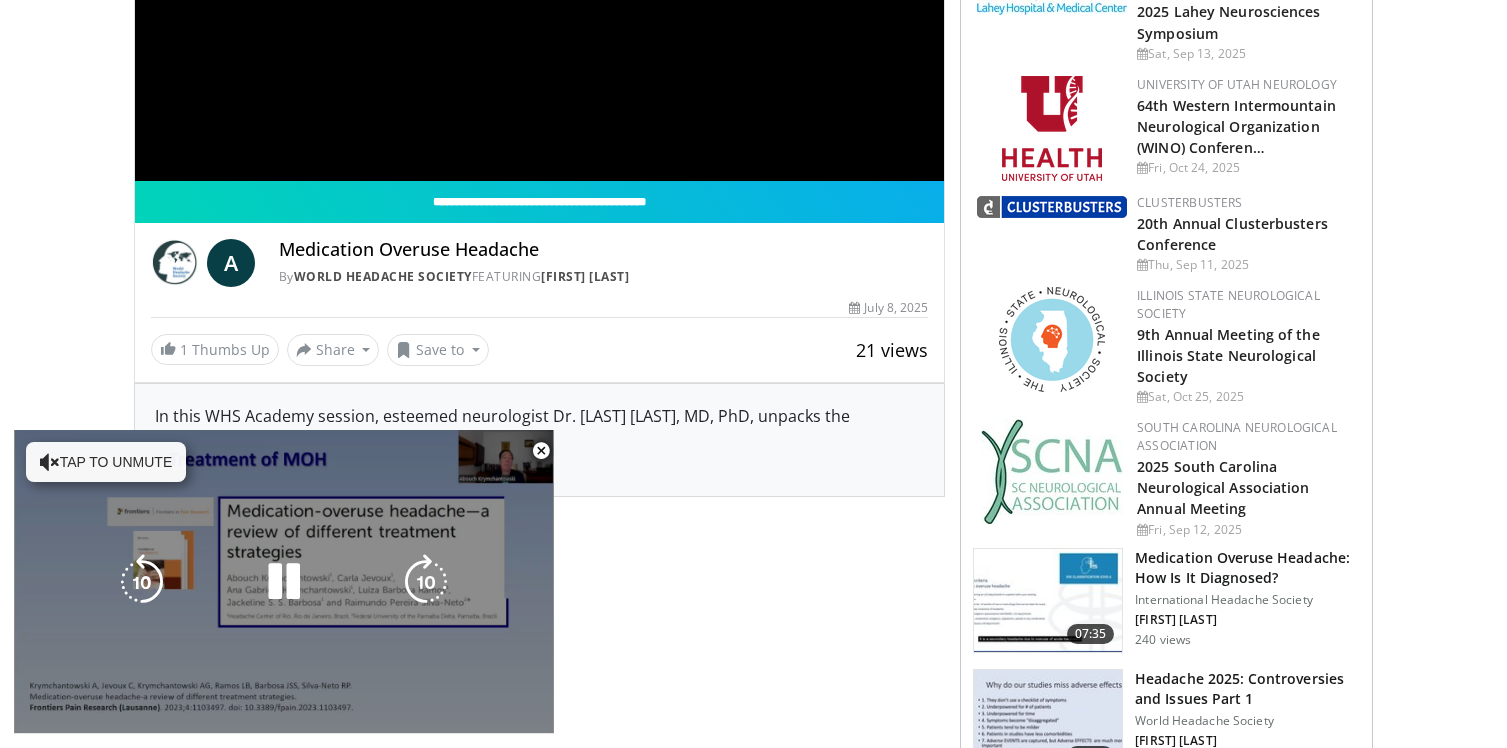 scroll, scrollTop: 540, scrollLeft: 0, axis: vertical 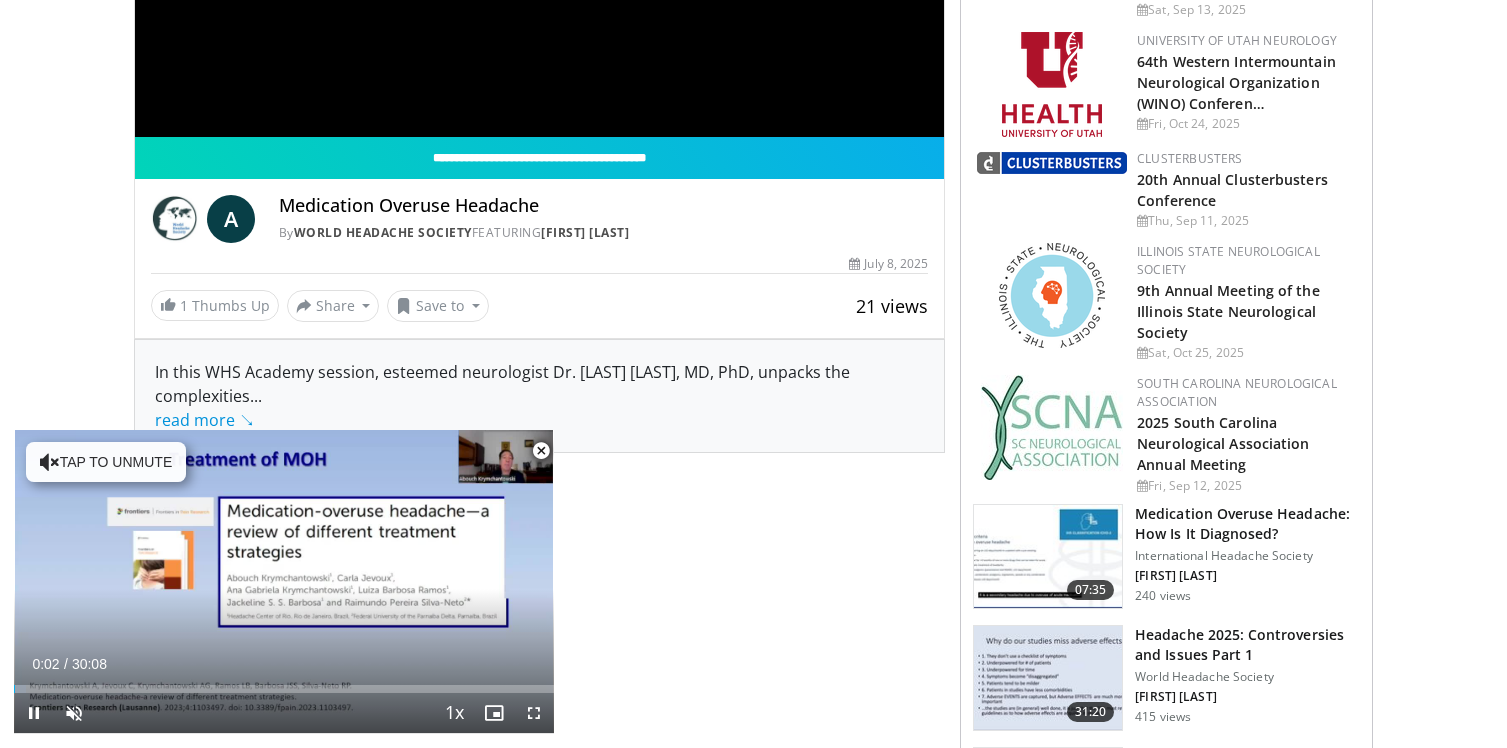 click at bounding box center [541, 451] 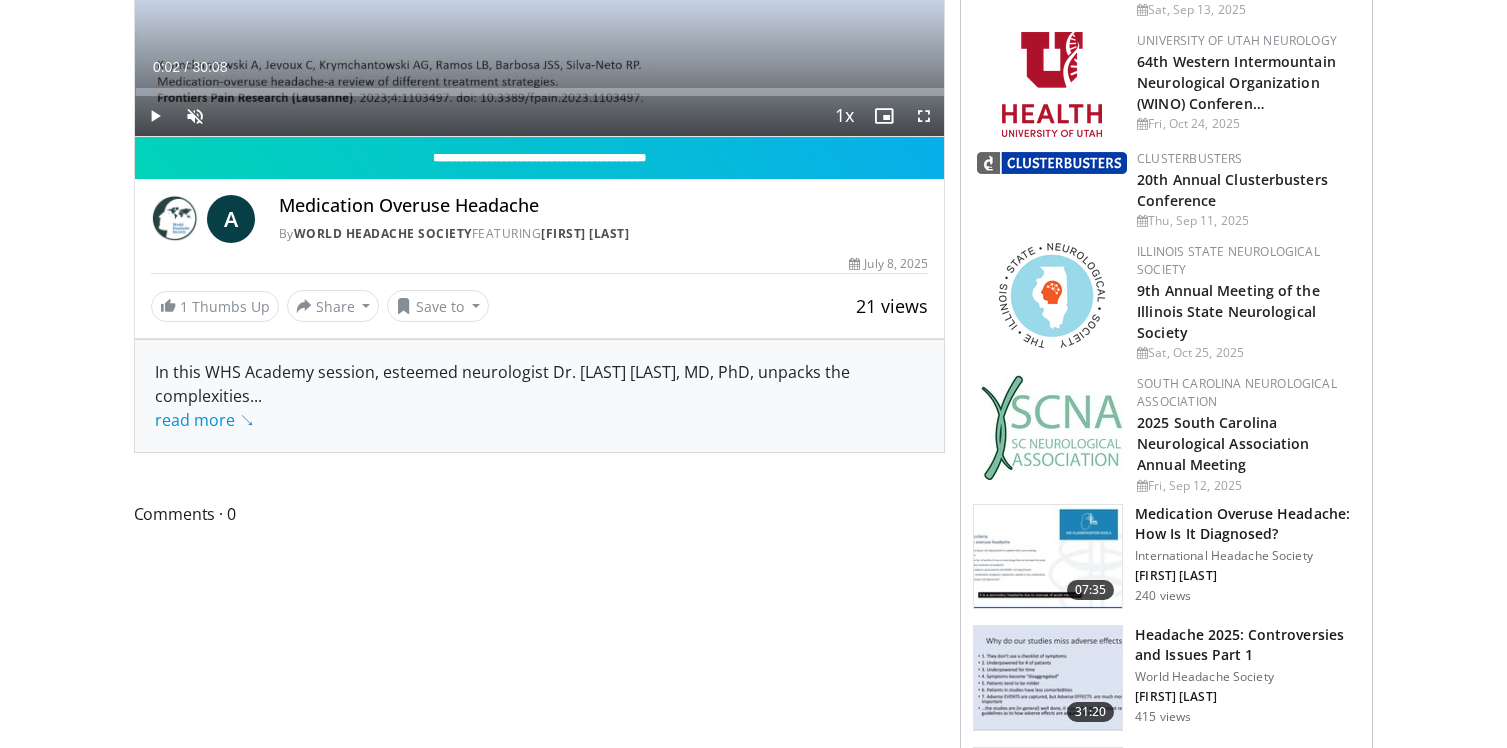 click on "Comments   0" at bounding box center (540, 514) 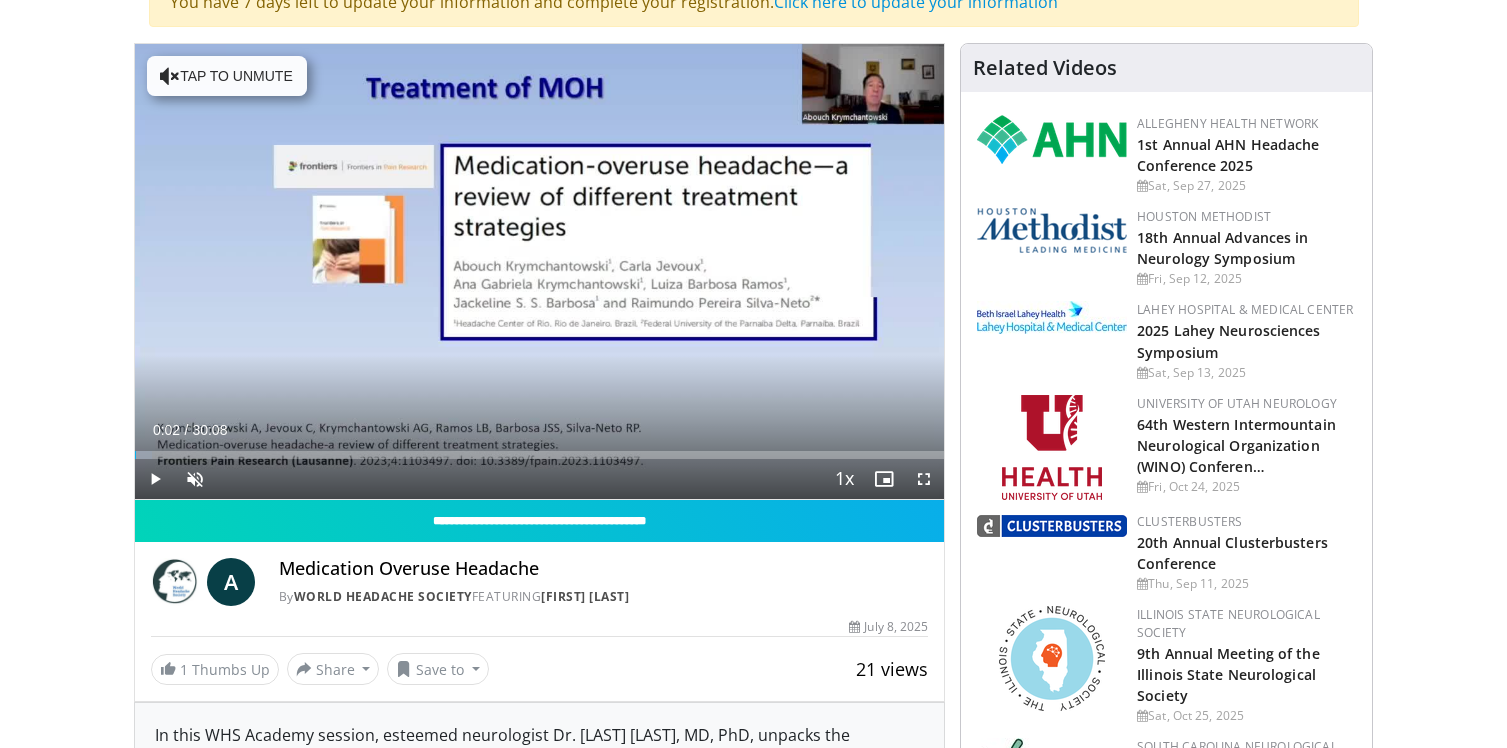 scroll, scrollTop: 0, scrollLeft: 0, axis: both 